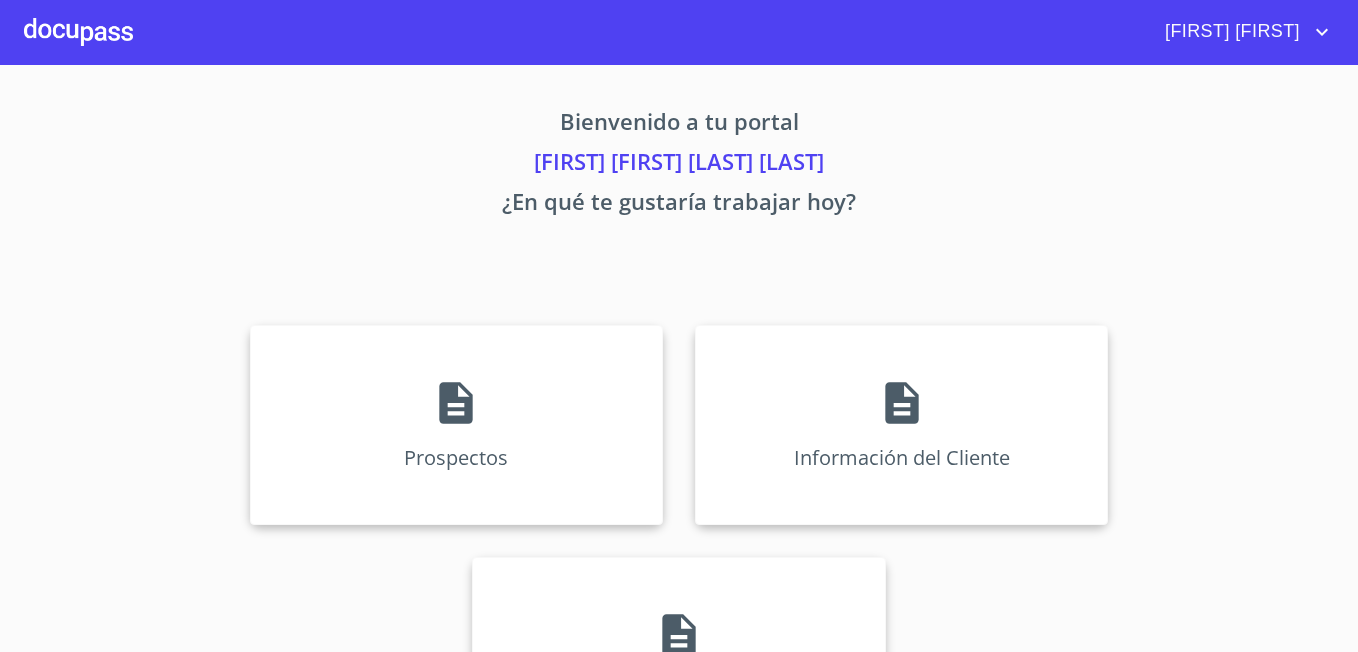 scroll, scrollTop: 0, scrollLeft: 0, axis: both 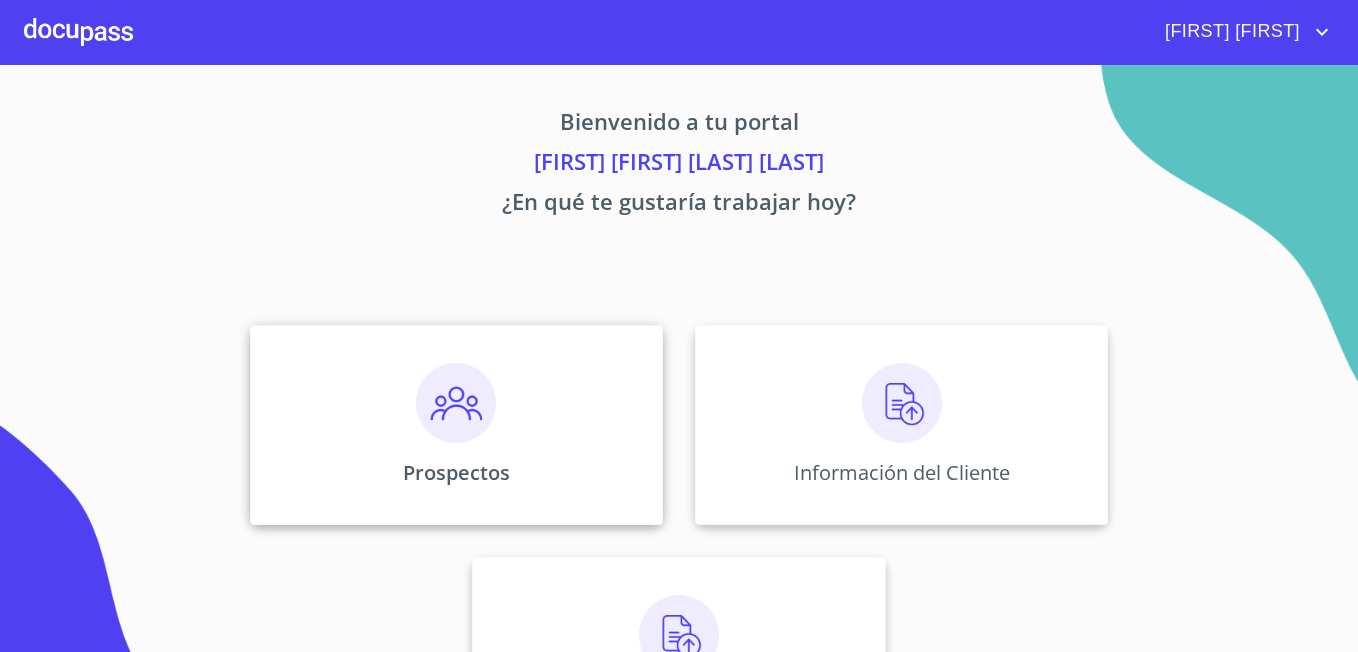 click at bounding box center (456, 403) 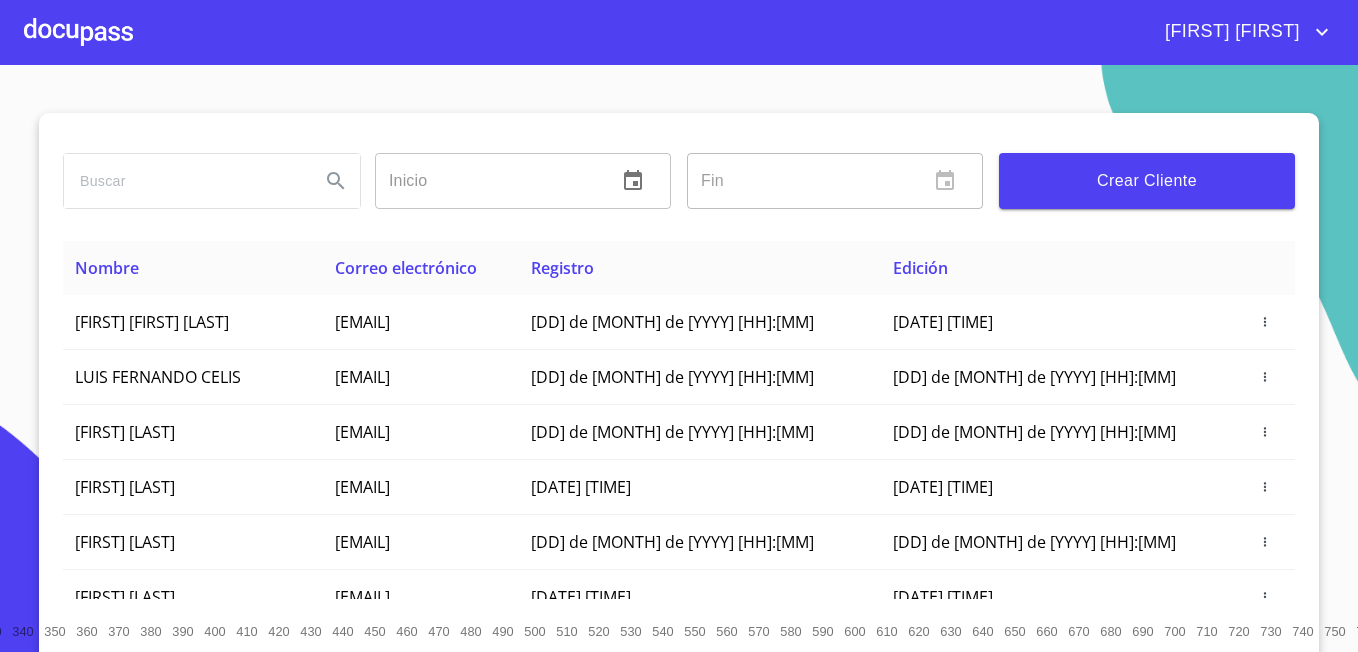 click on "Crear Cliente" at bounding box center (1147, 181) 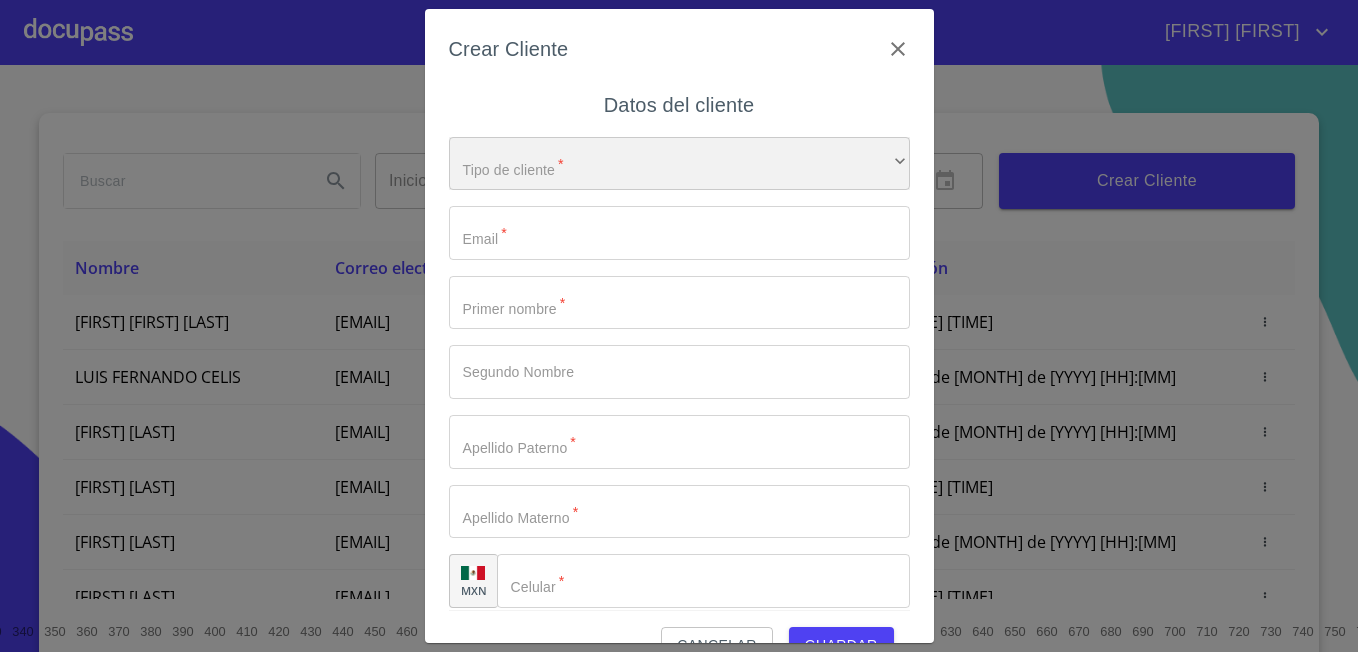 click on "​" at bounding box center (679, 164) 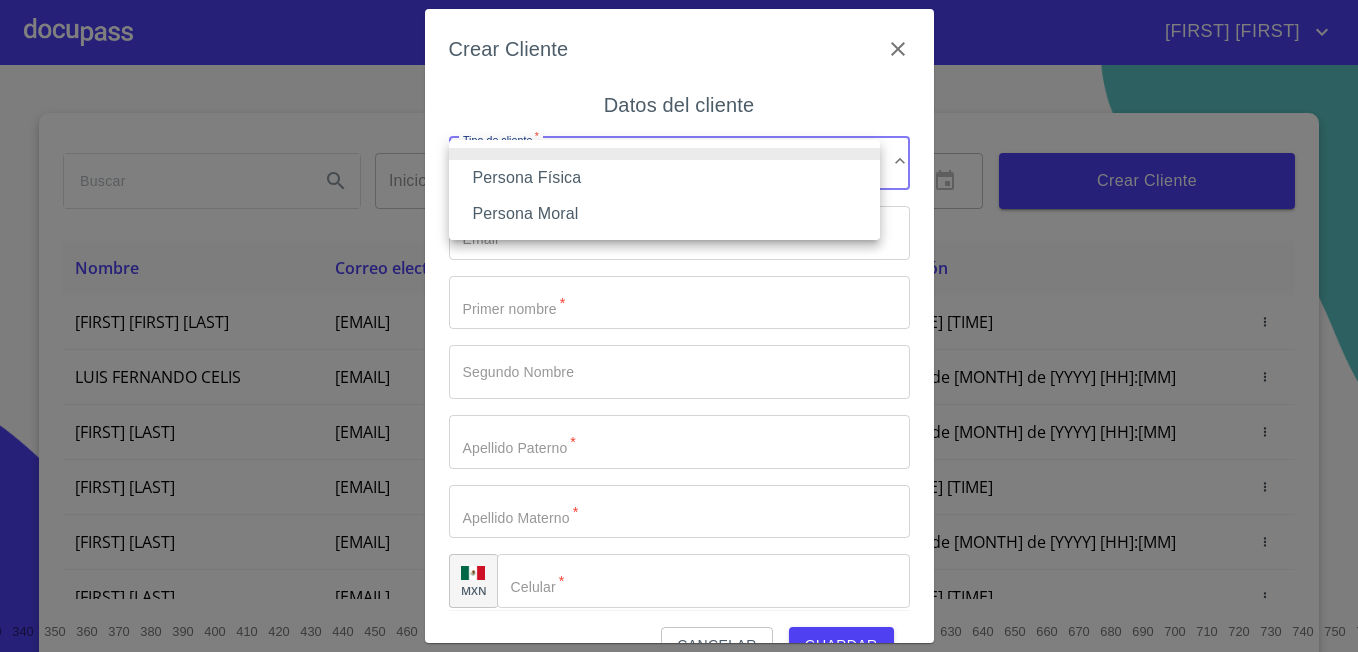click on "Persona Física" at bounding box center (664, 178) 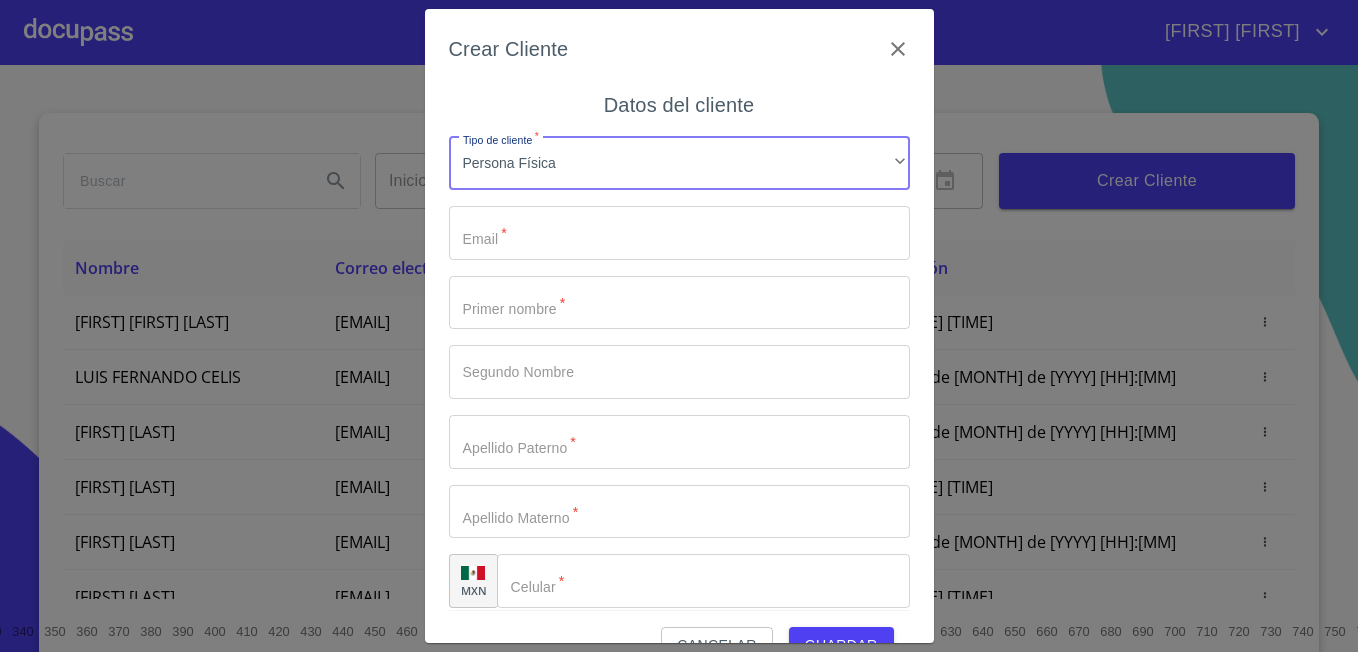 click on "Tipo de cliente   *" at bounding box center [679, 233] 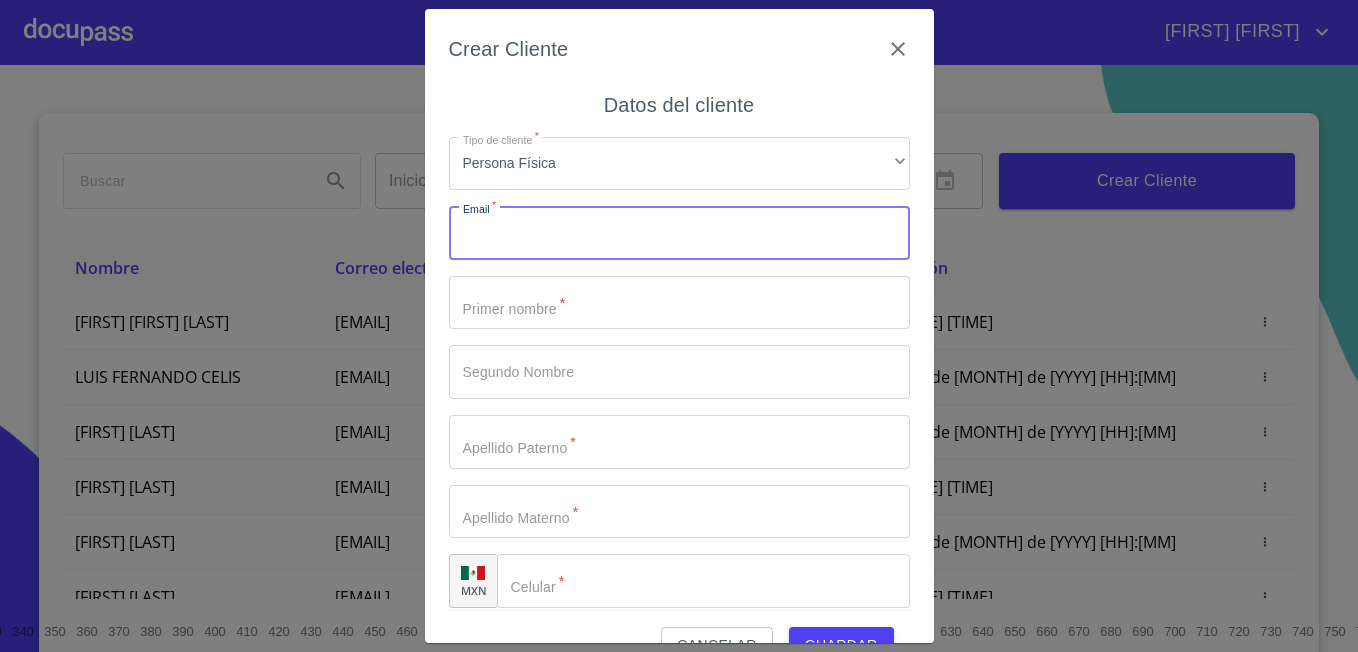 type on "e" 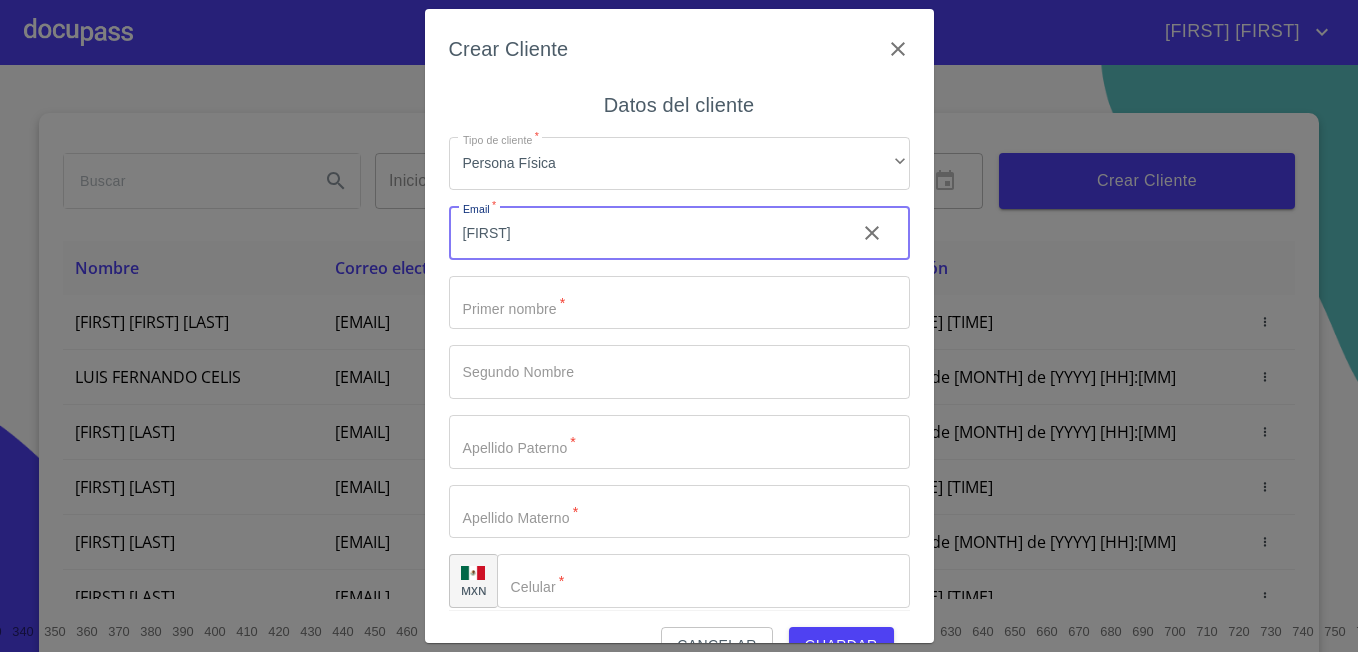 type on "[FIRST]" 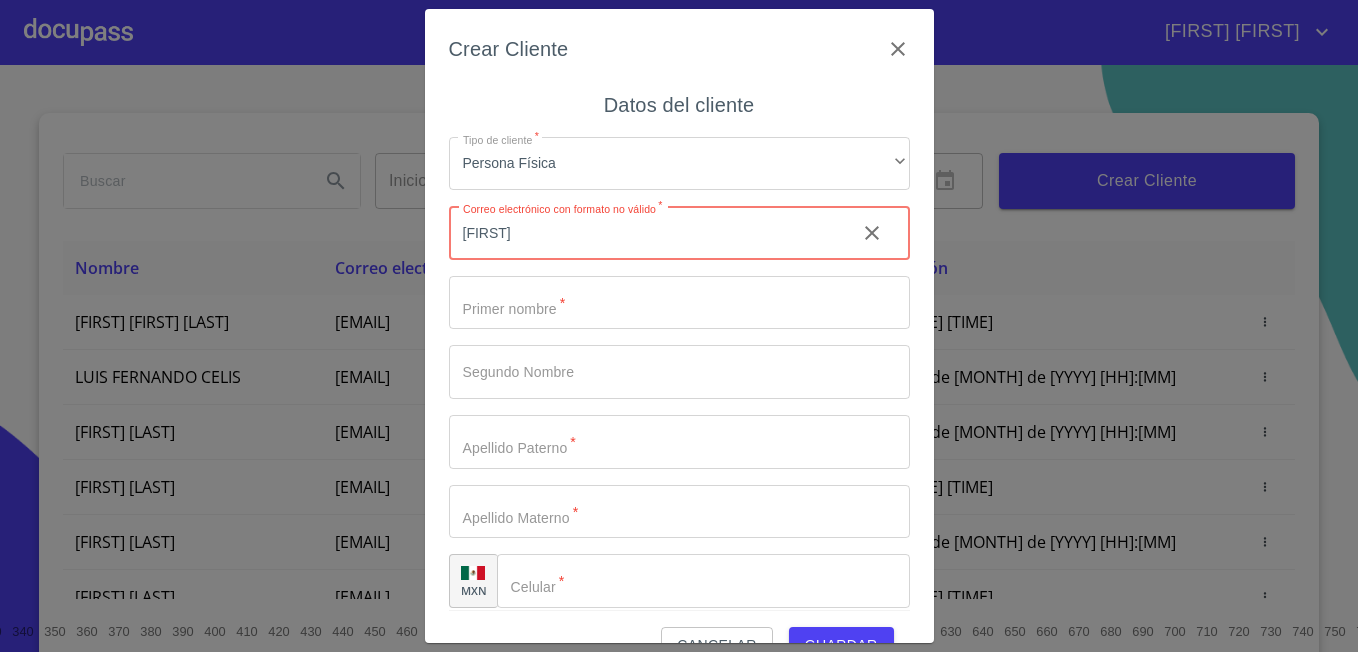 click on "Tipo de cliente   *" at bounding box center (679, 303) 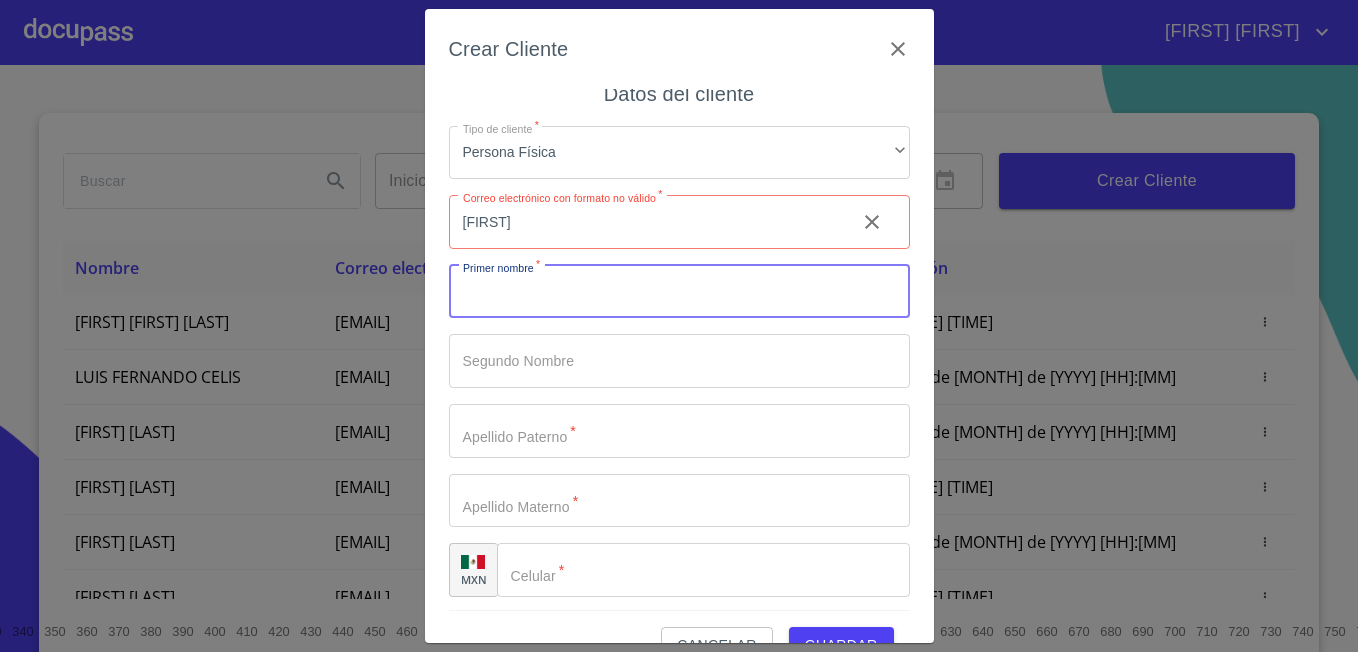 scroll, scrollTop: 14, scrollLeft: 0, axis: vertical 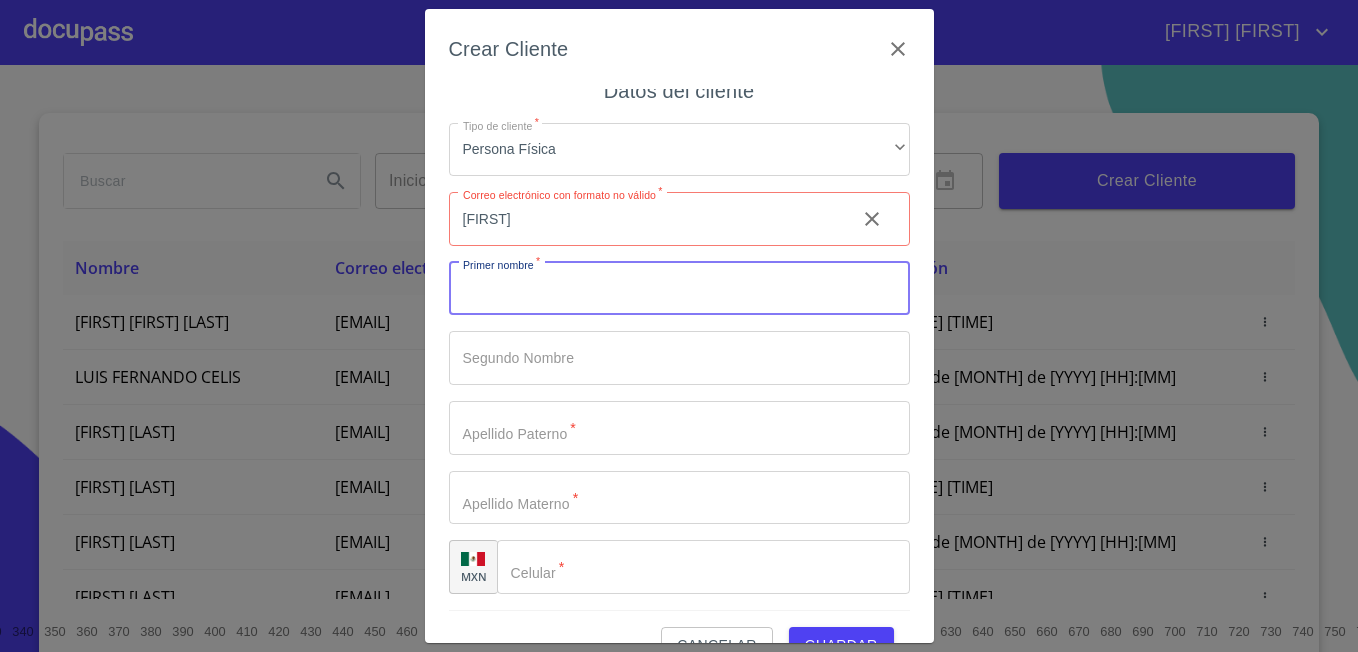 click on "​" at bounding box center [703, 567] 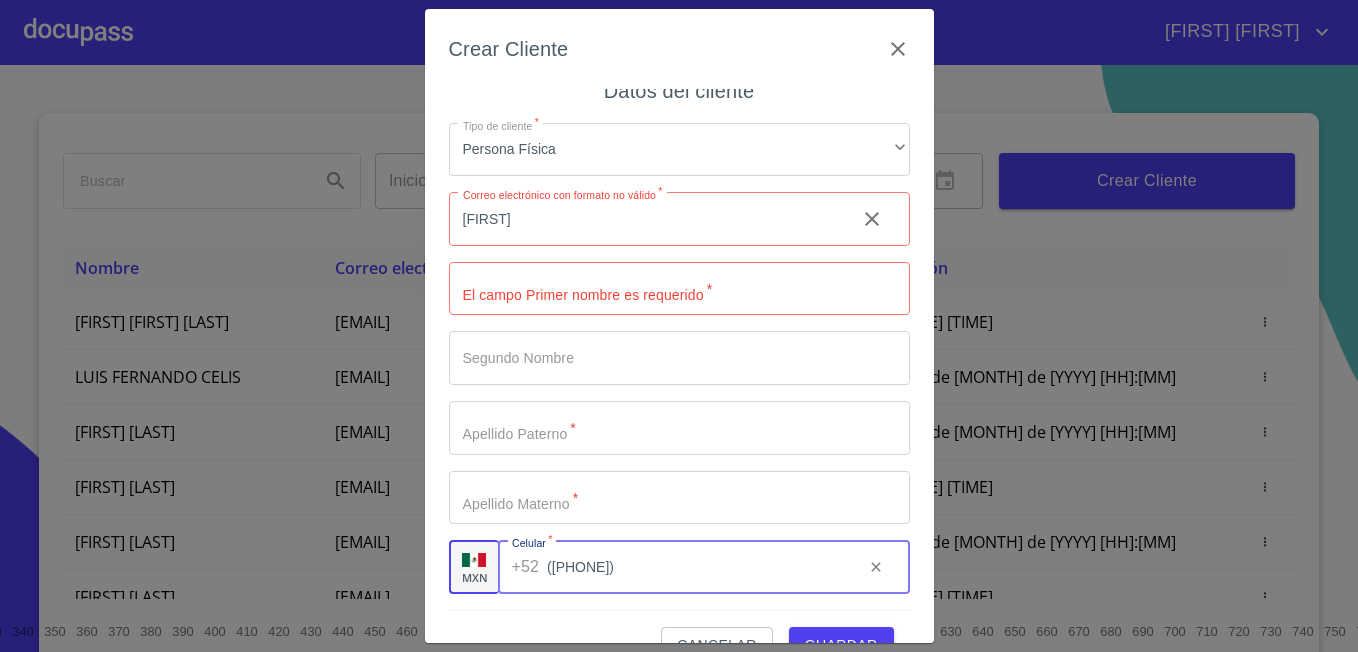 type on "([PHONE])" 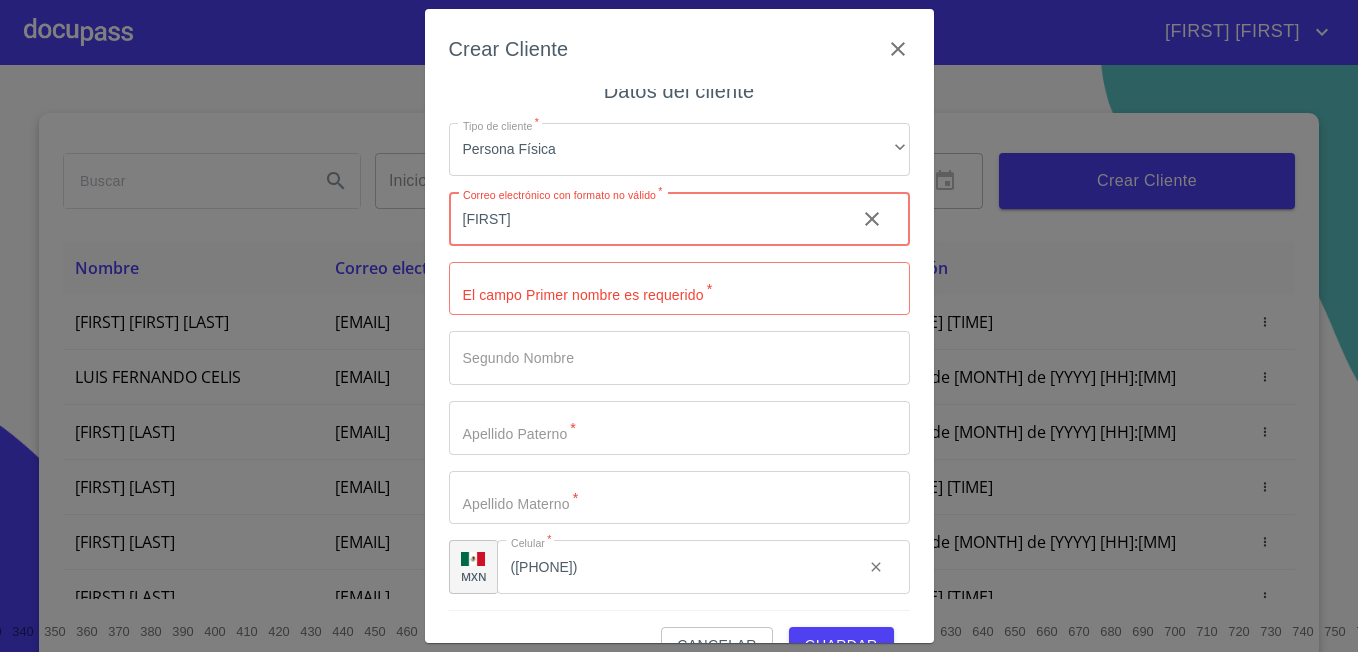 type on "h" 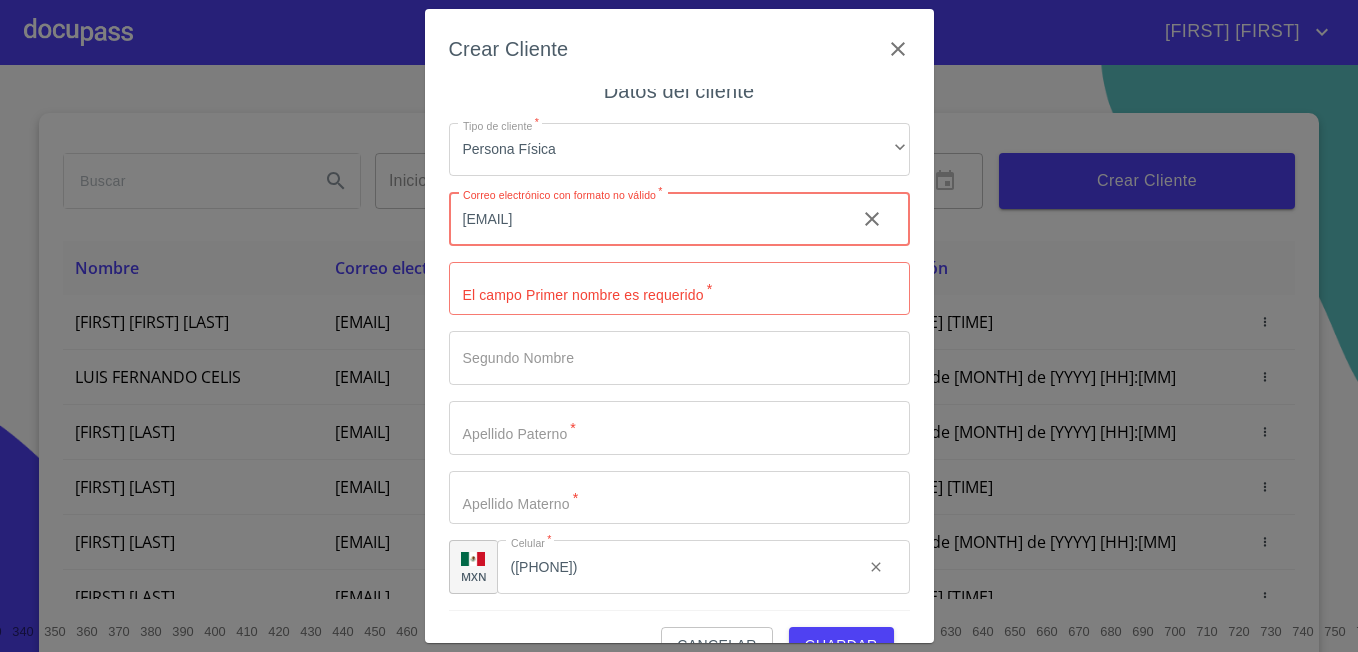 type on "[EMAIL]" 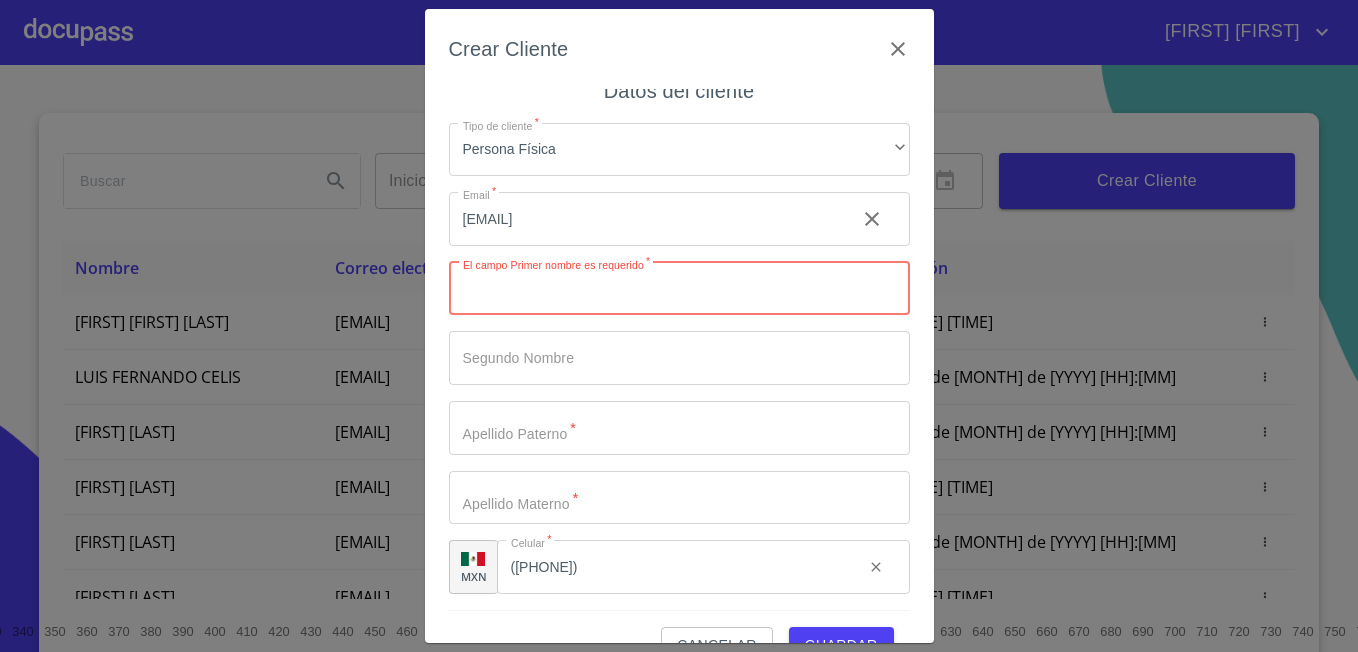click on "Tipo de cliente   *" at bounding box center [679, 289] 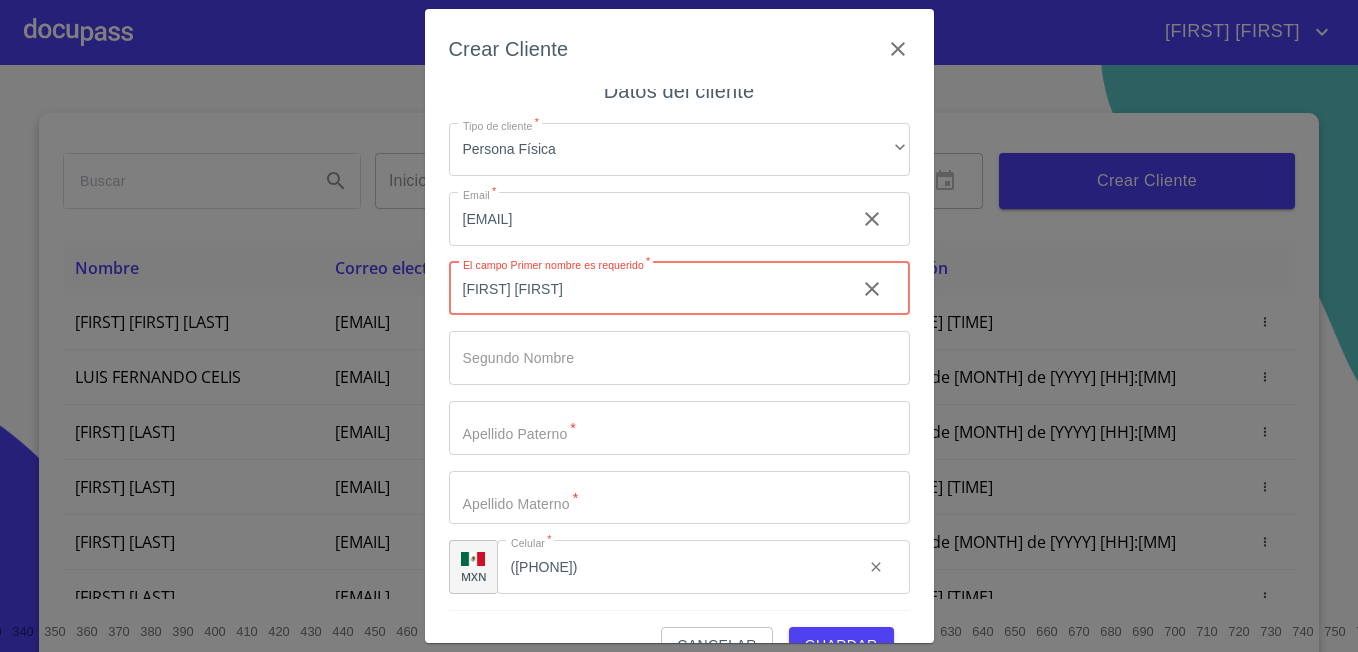 type on "[FIRST] [FIRST]" 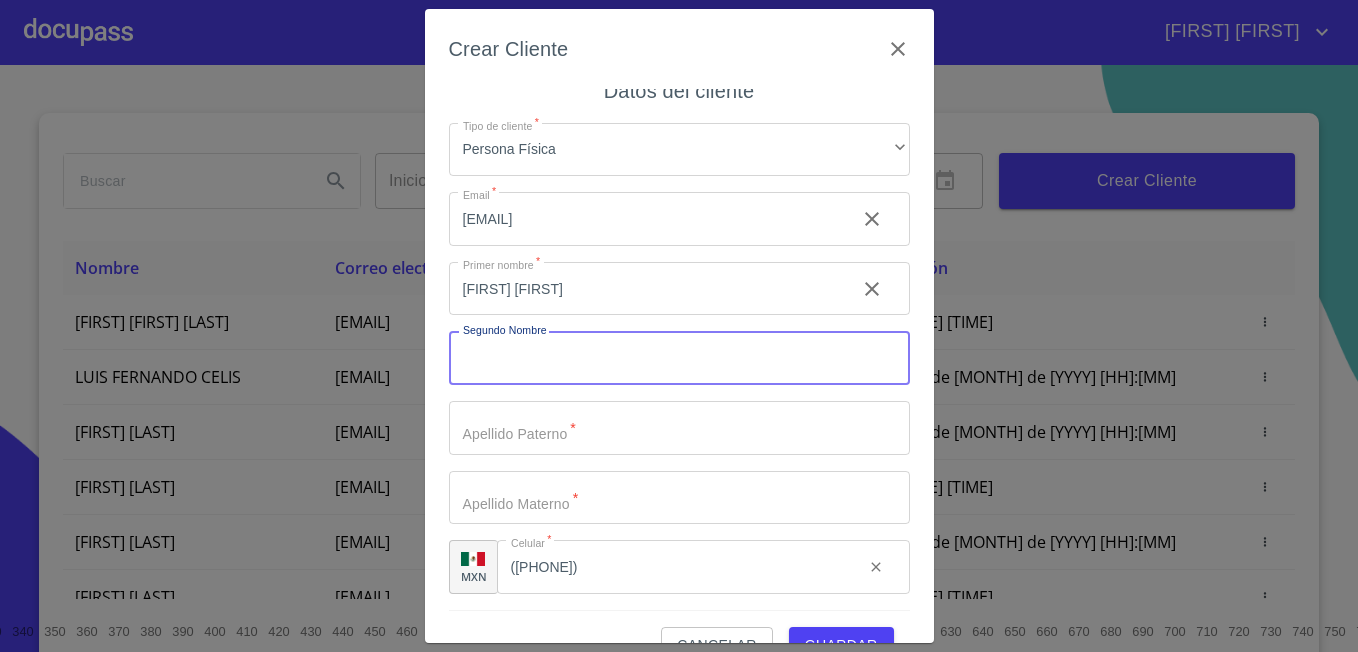 click on "Tipo de cliente   *" at bounding box center [679, 358] 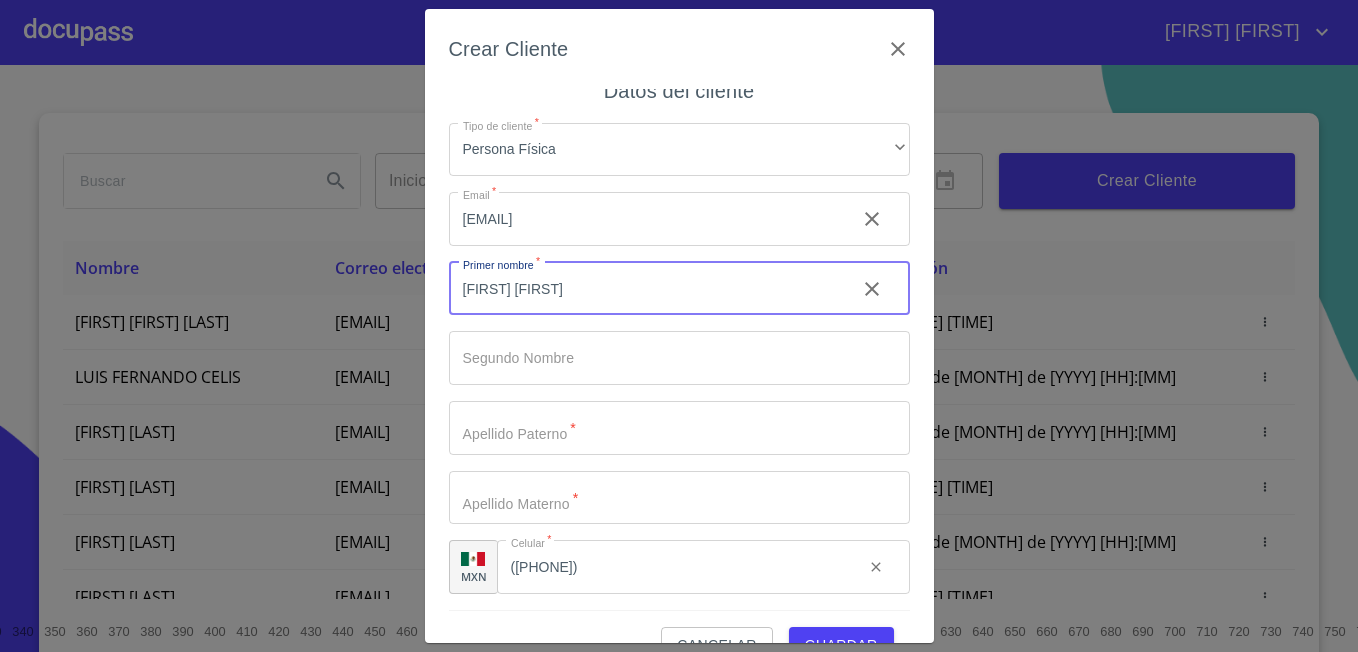 drag, startPoint x: 518, startPoint y: 288, endPoint x: 594, endPoint y: 285, distance: 76.05919 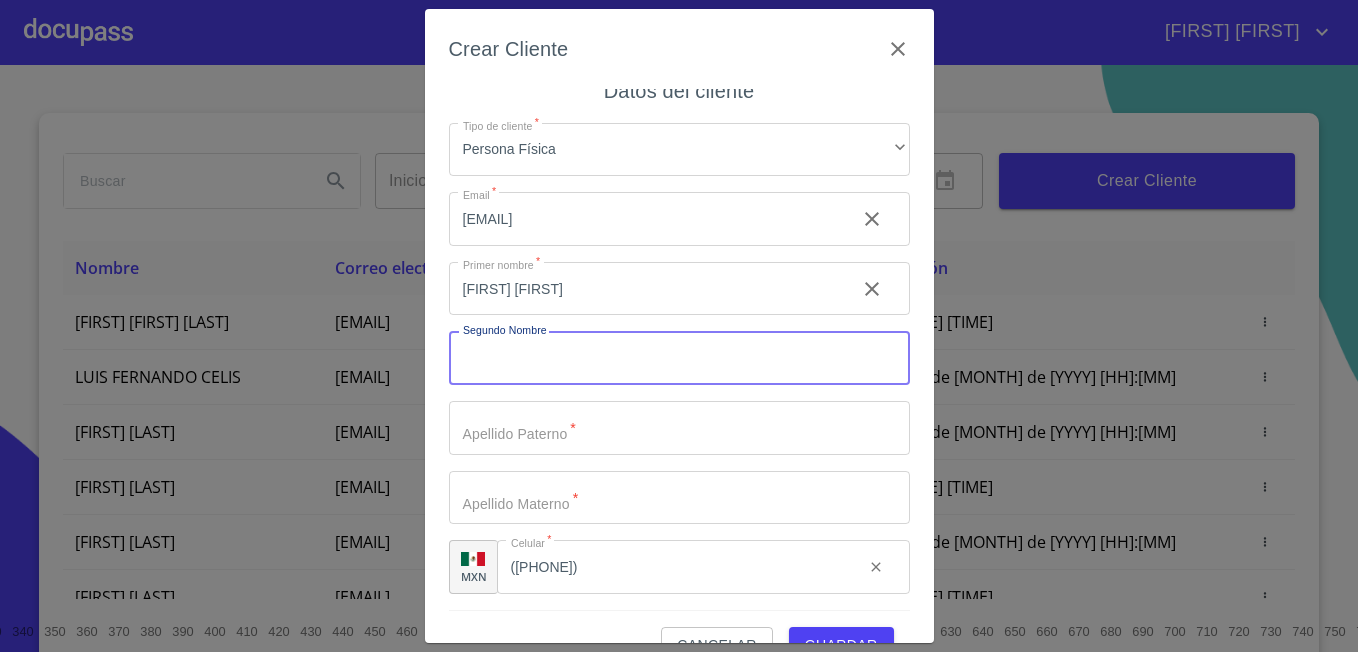 paste on "[FIRST]" 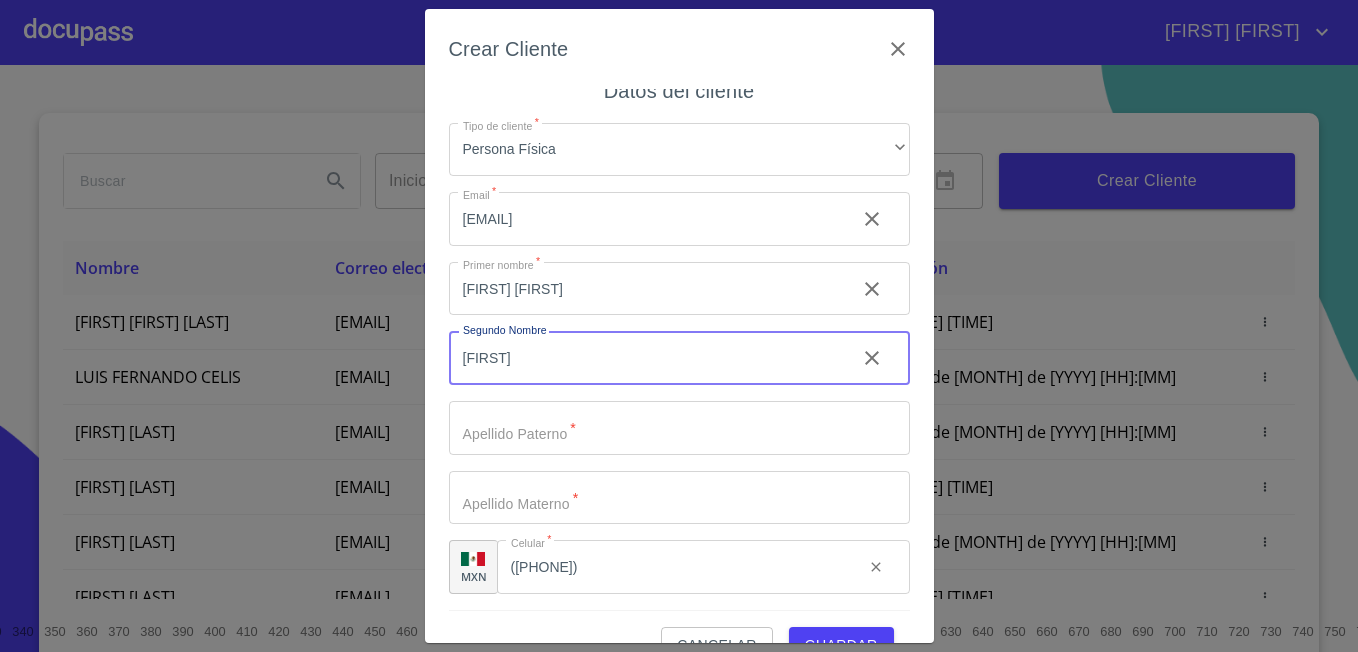 type on "[FIRST]" 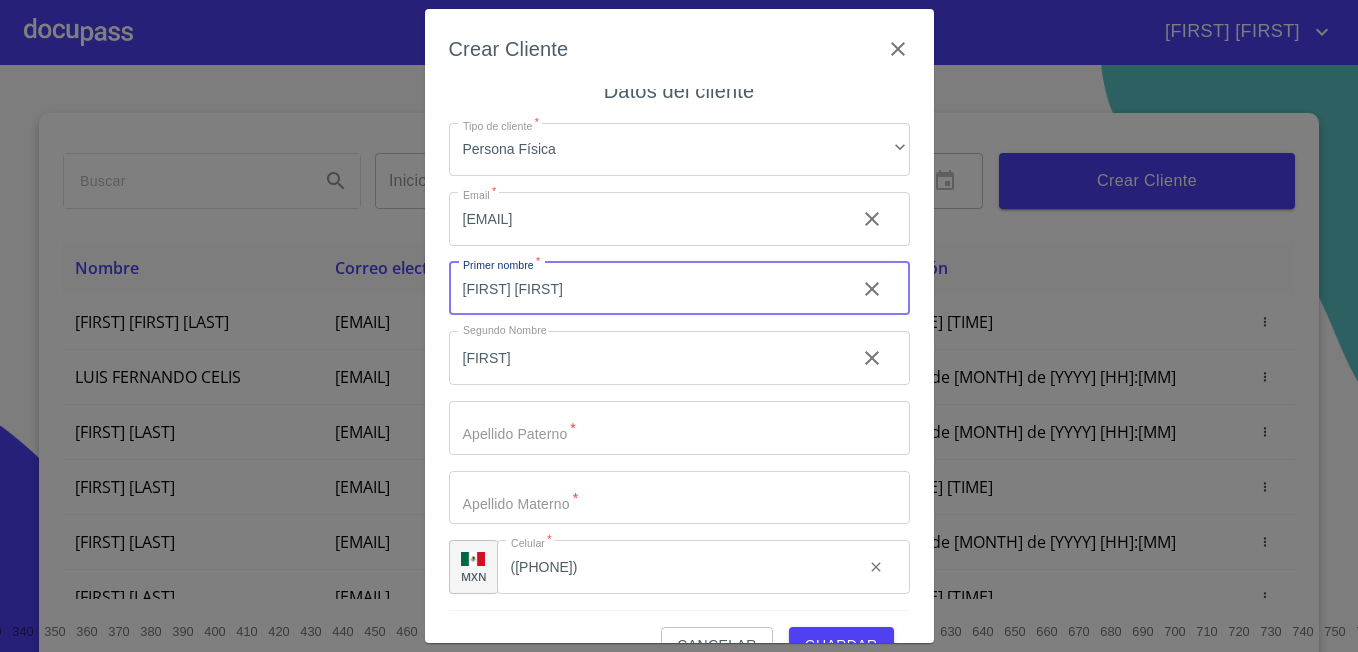 drag, startPoint x: 598, startPoint y: 285, endPoint x: 529, endPoint y: 278, distance: 69.354164 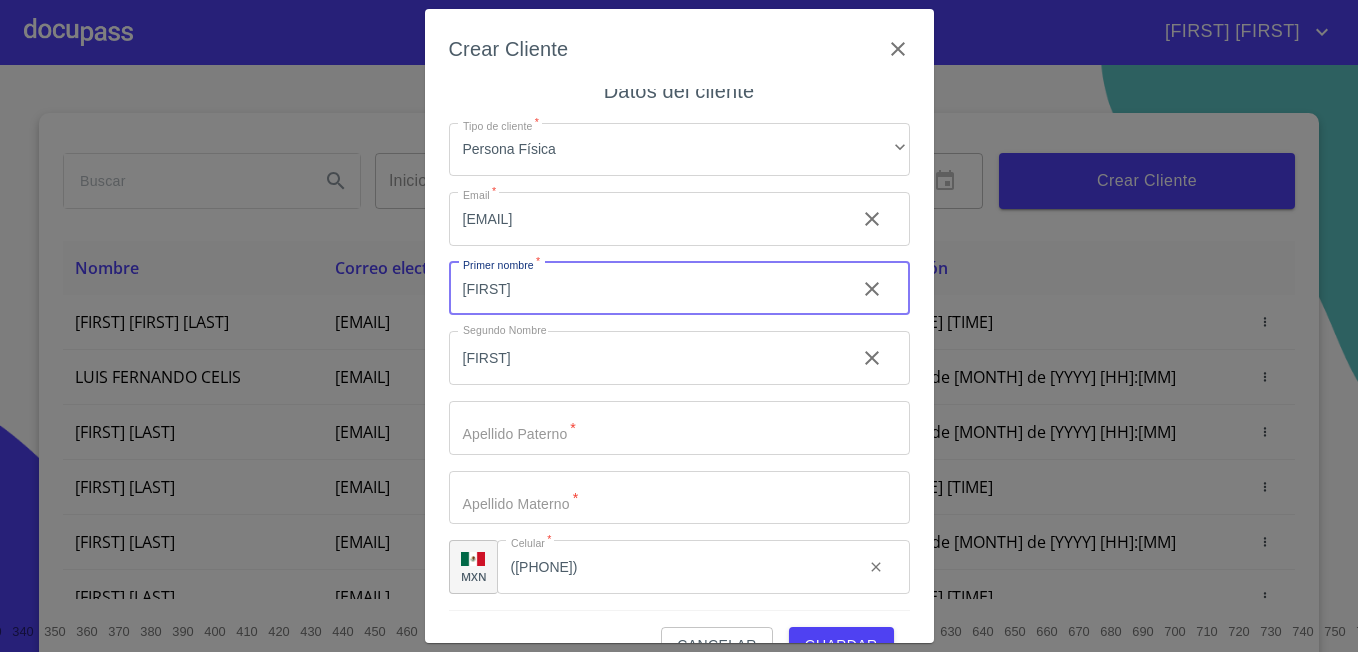 type on "[FIRST]" 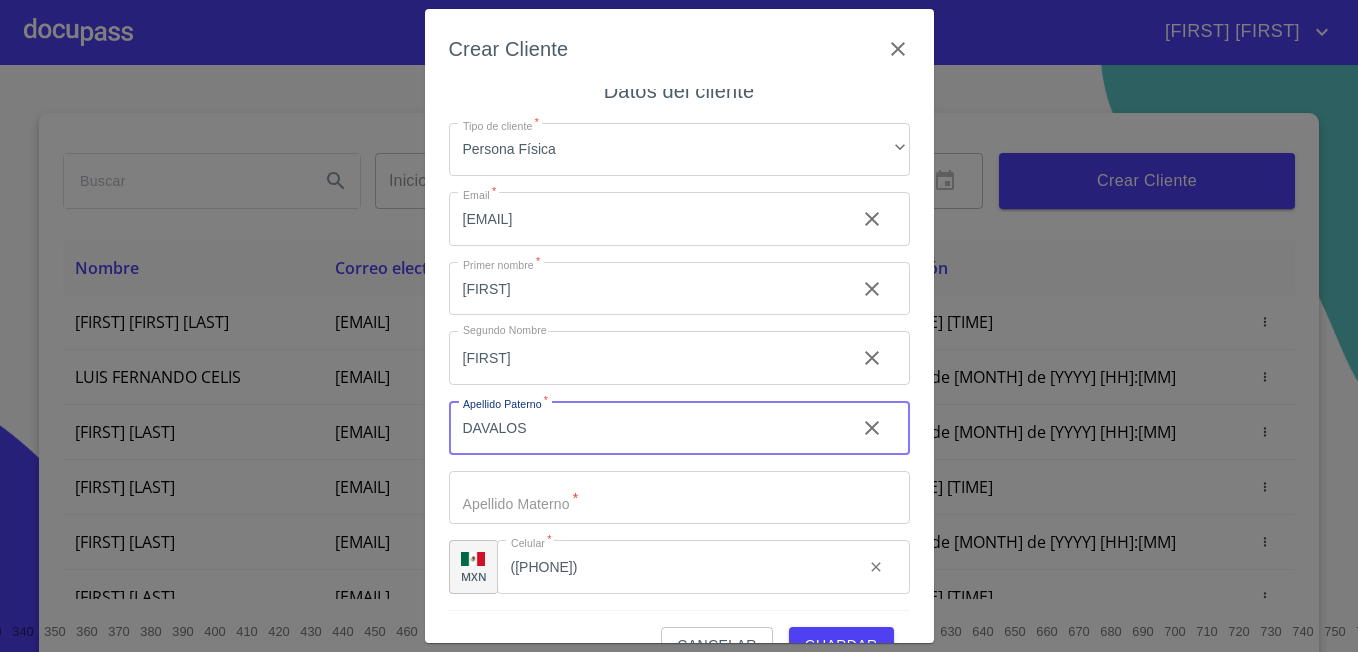 type on "DAVALOS" 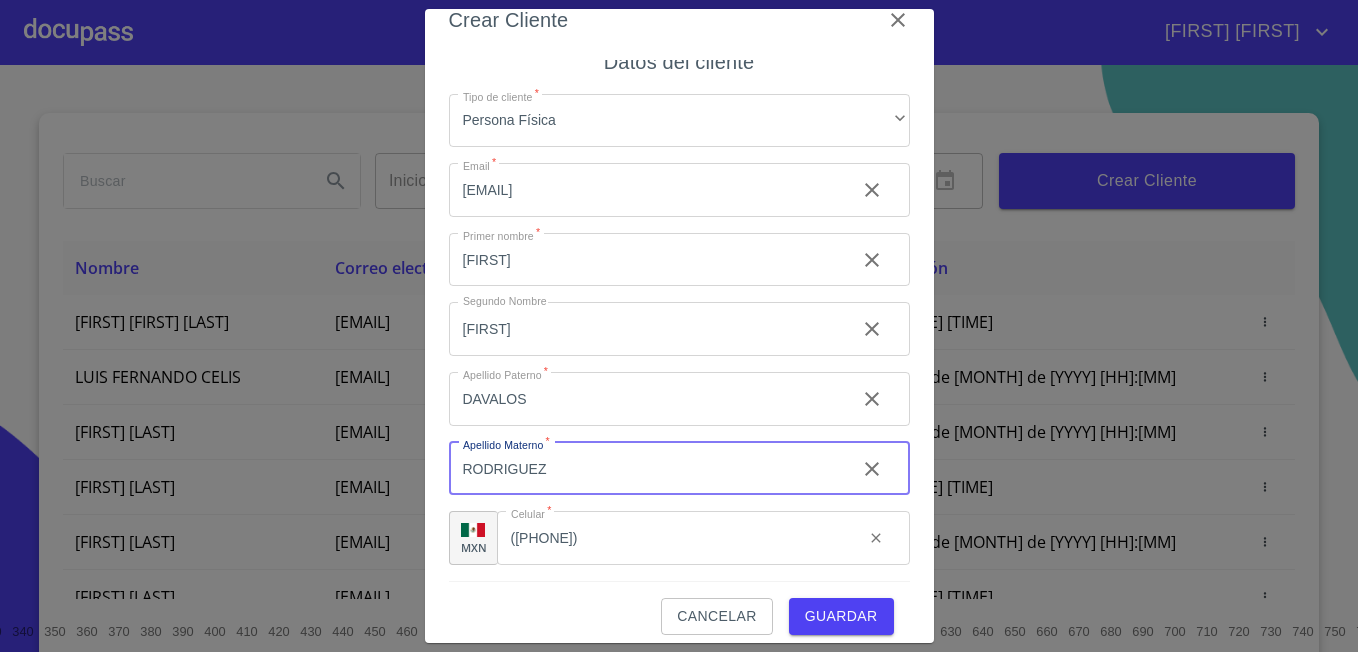scroll, scrollTop: 44, scrollLeft: 0, axis: vertical 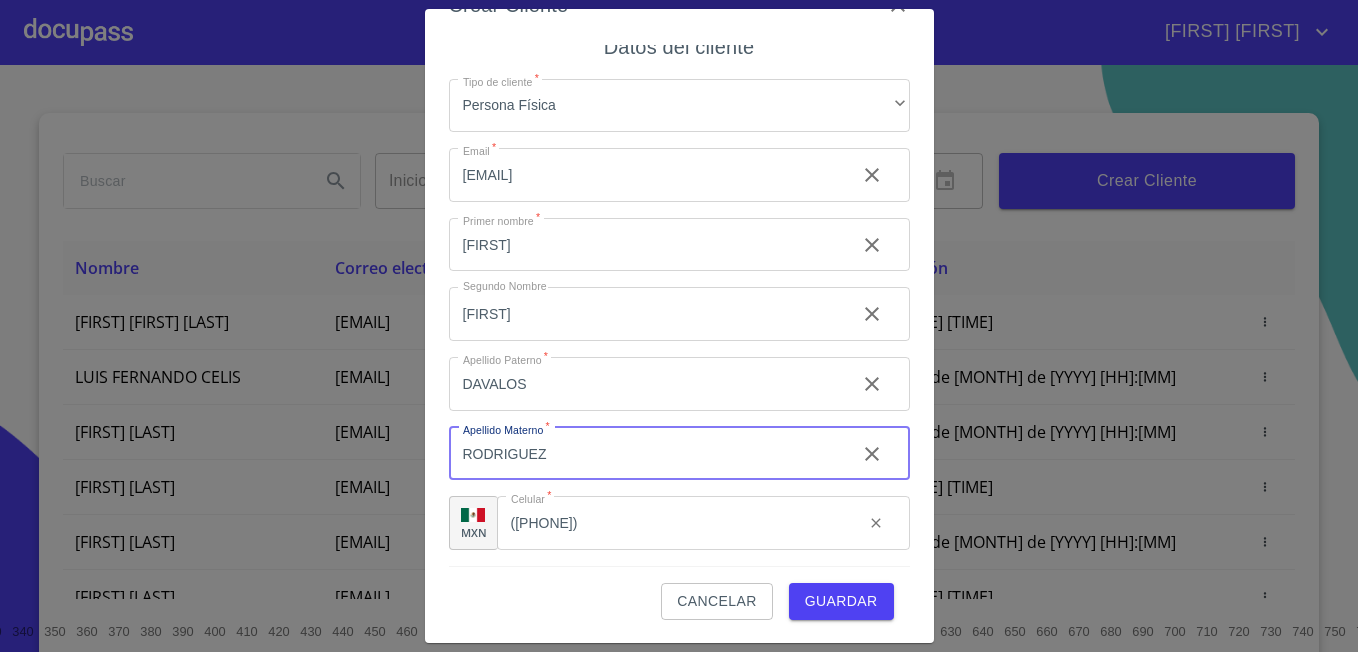 type on "RODRIGUEZ" 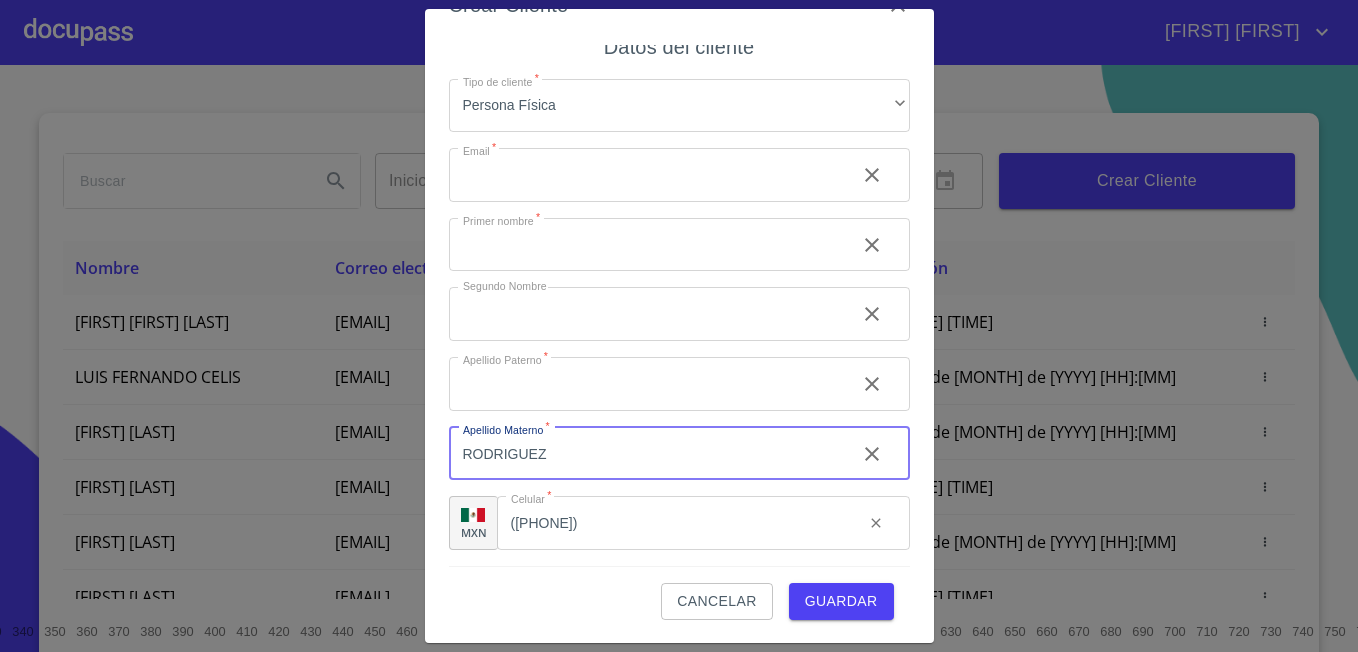 type 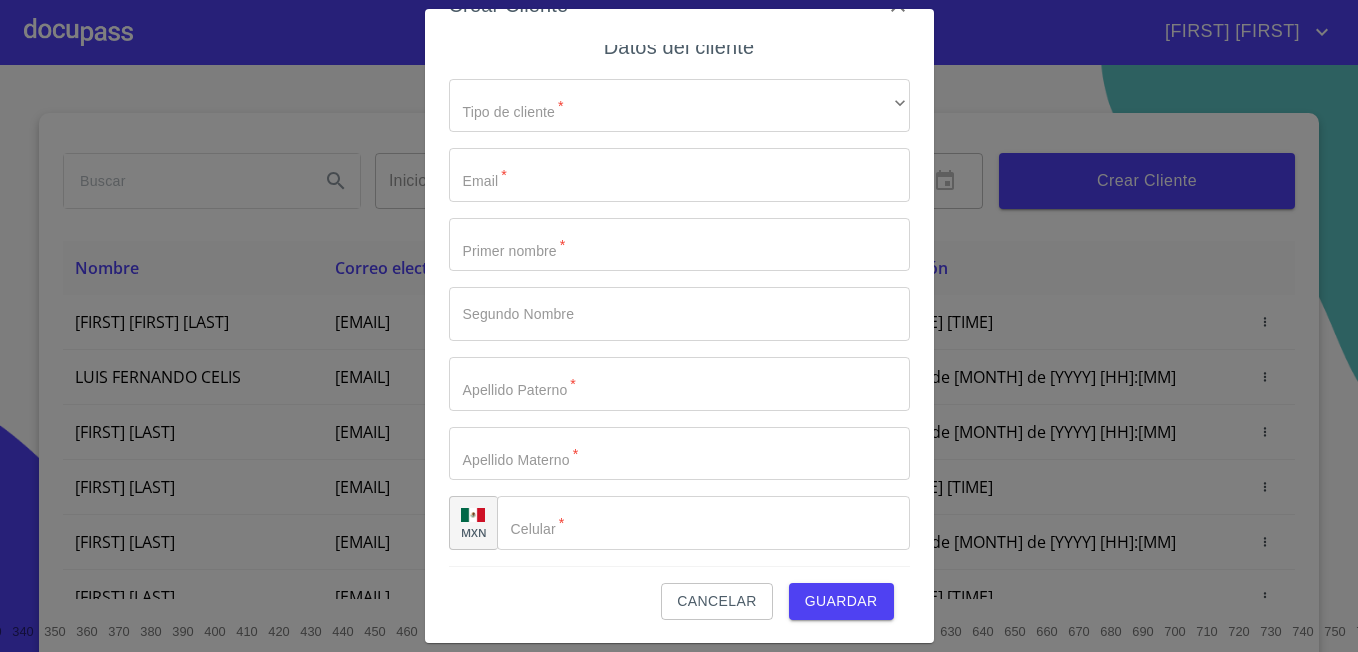 scroll, scrollTop: 0, scrollLeft: 0, axis: both 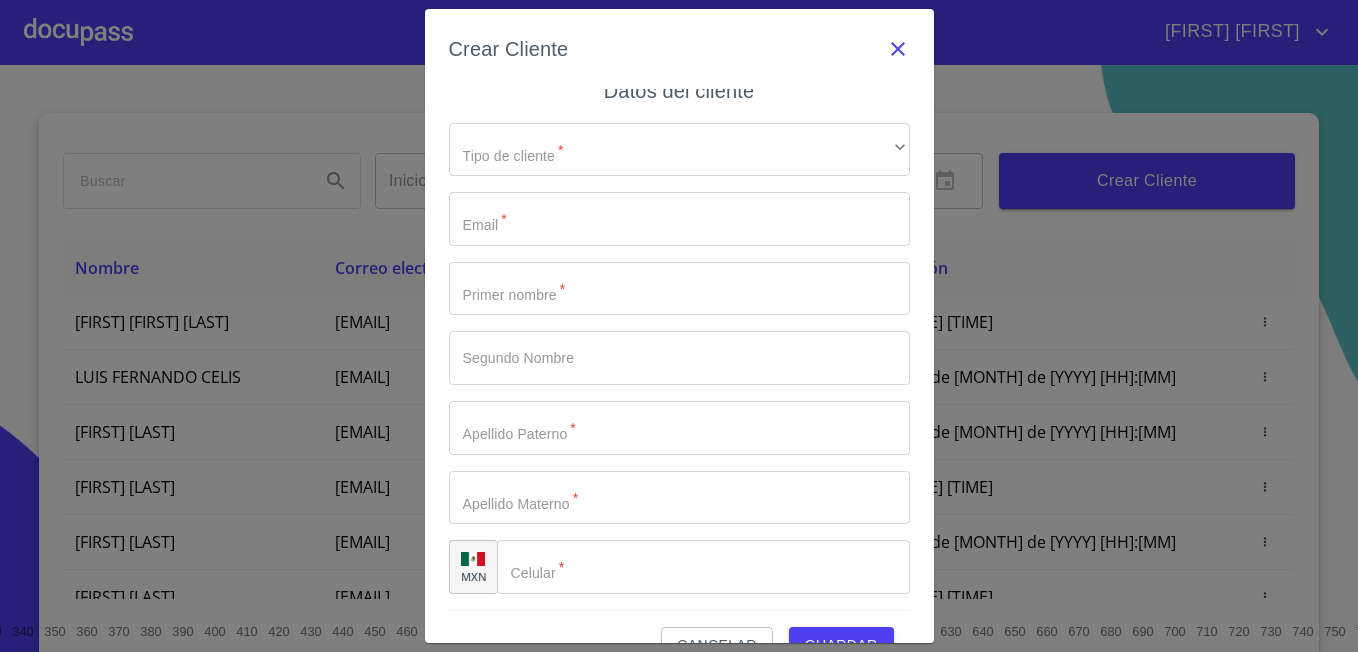 click 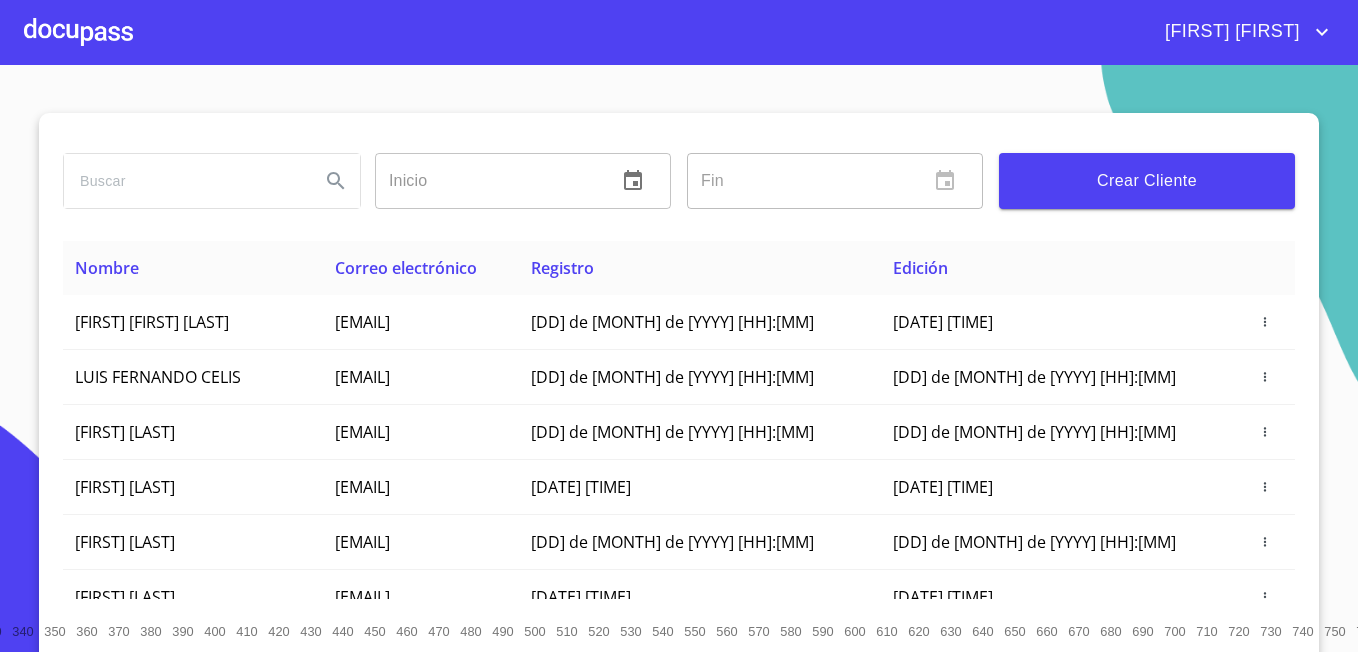click at bounding box center [78, 32] 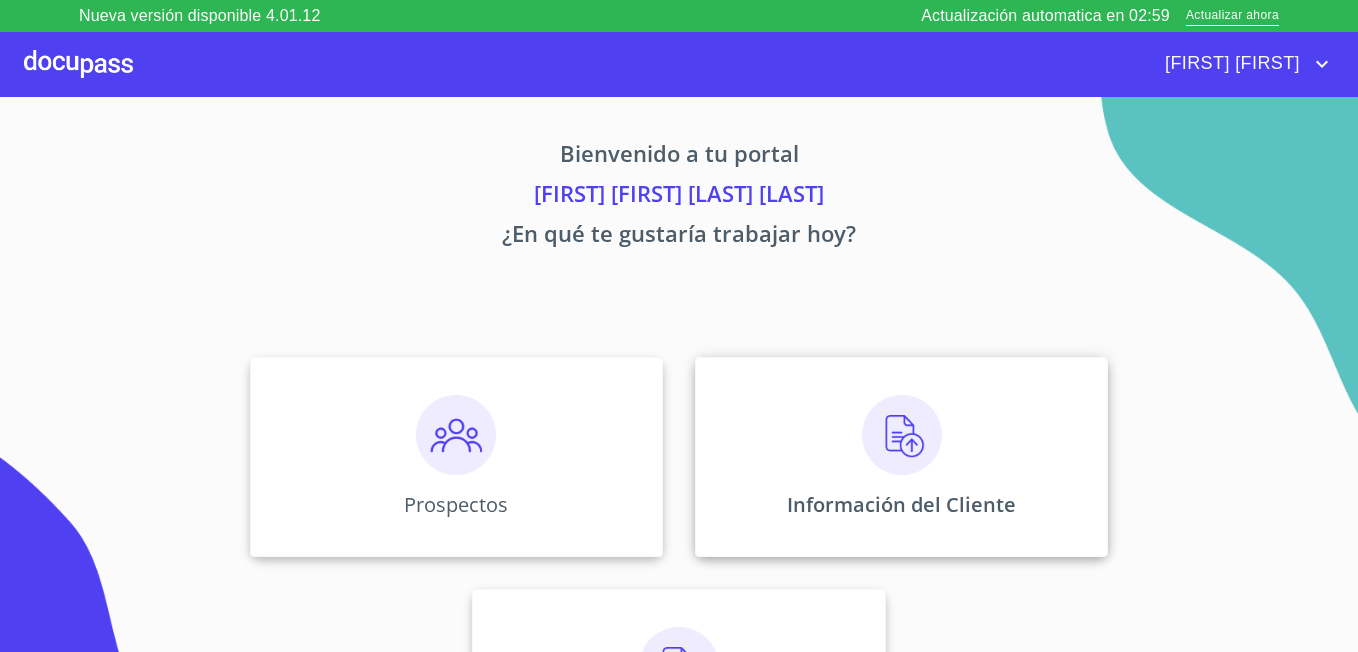 scroll, scrollTop: 121, scrollLeft: 0, axis: vertical 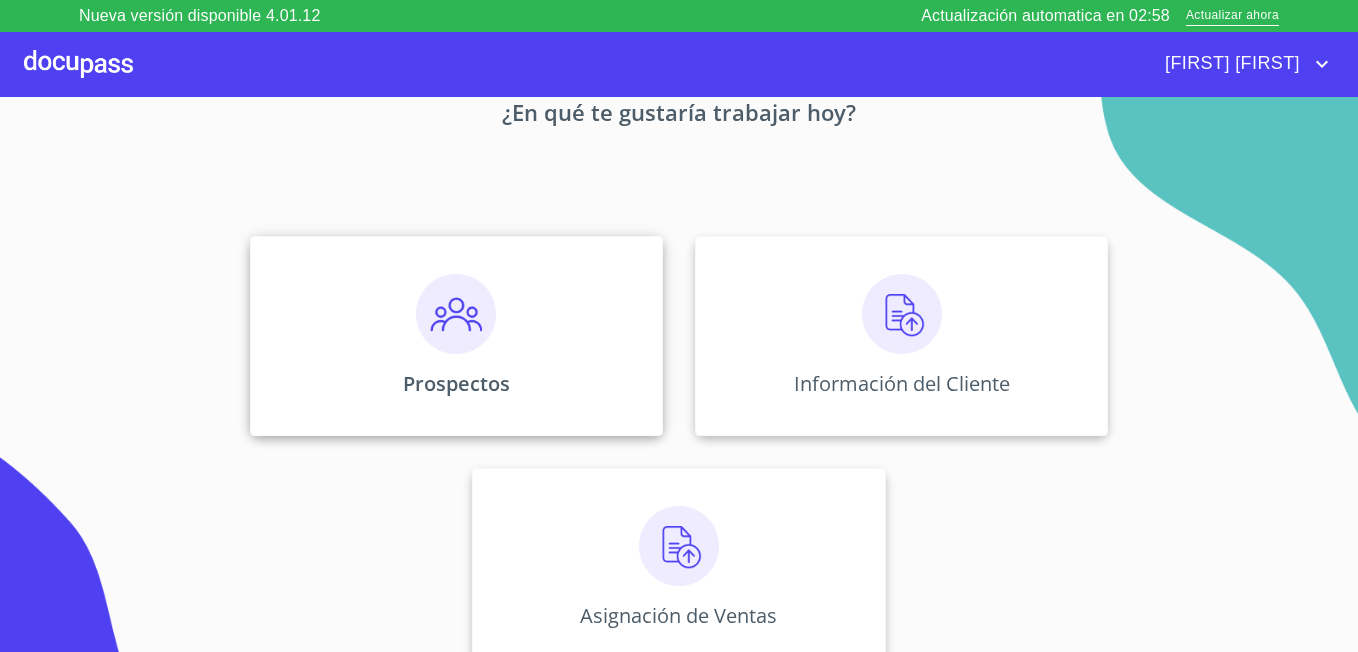 click on "Prospectos" at bounding box center (456, 336) 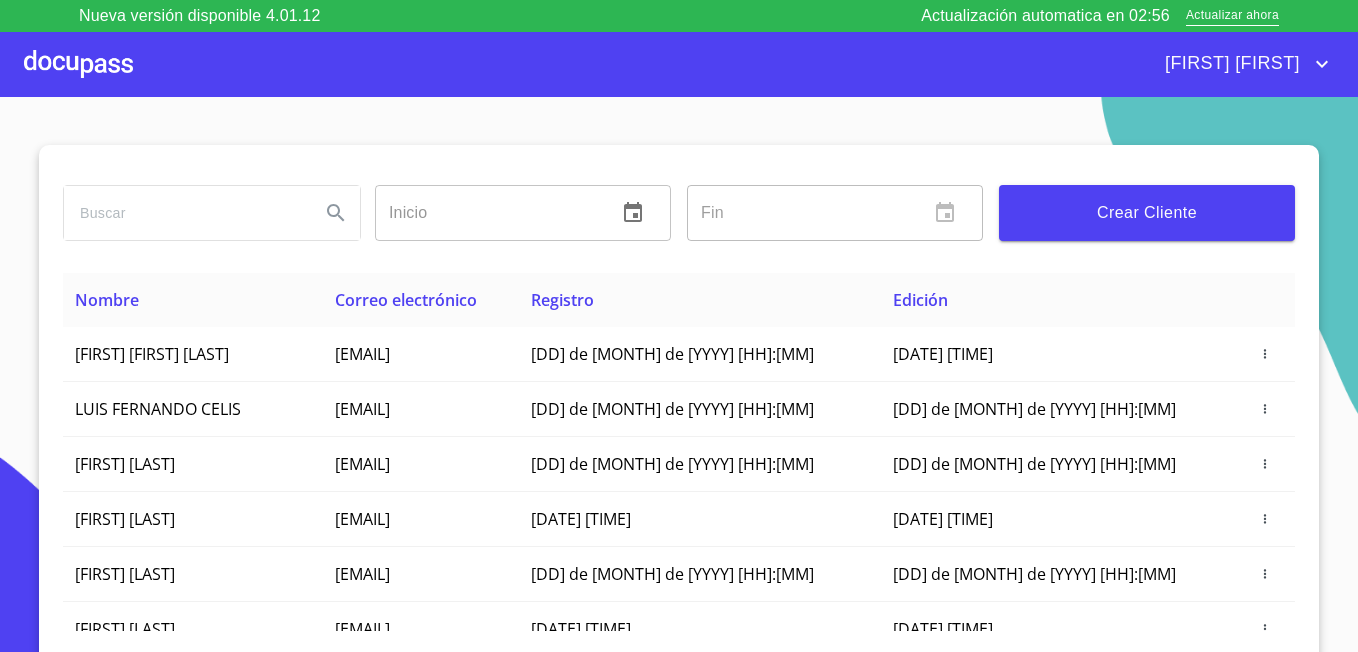 click at bounding box center [184, 213] 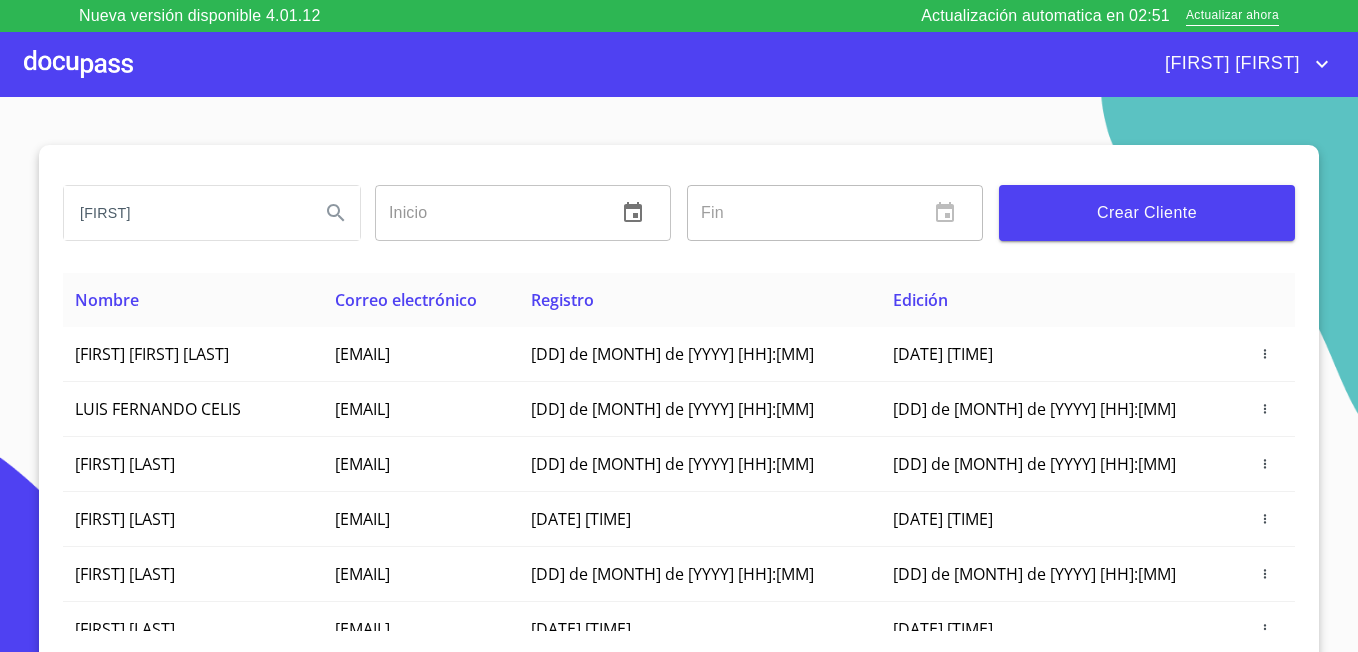 type on "h" 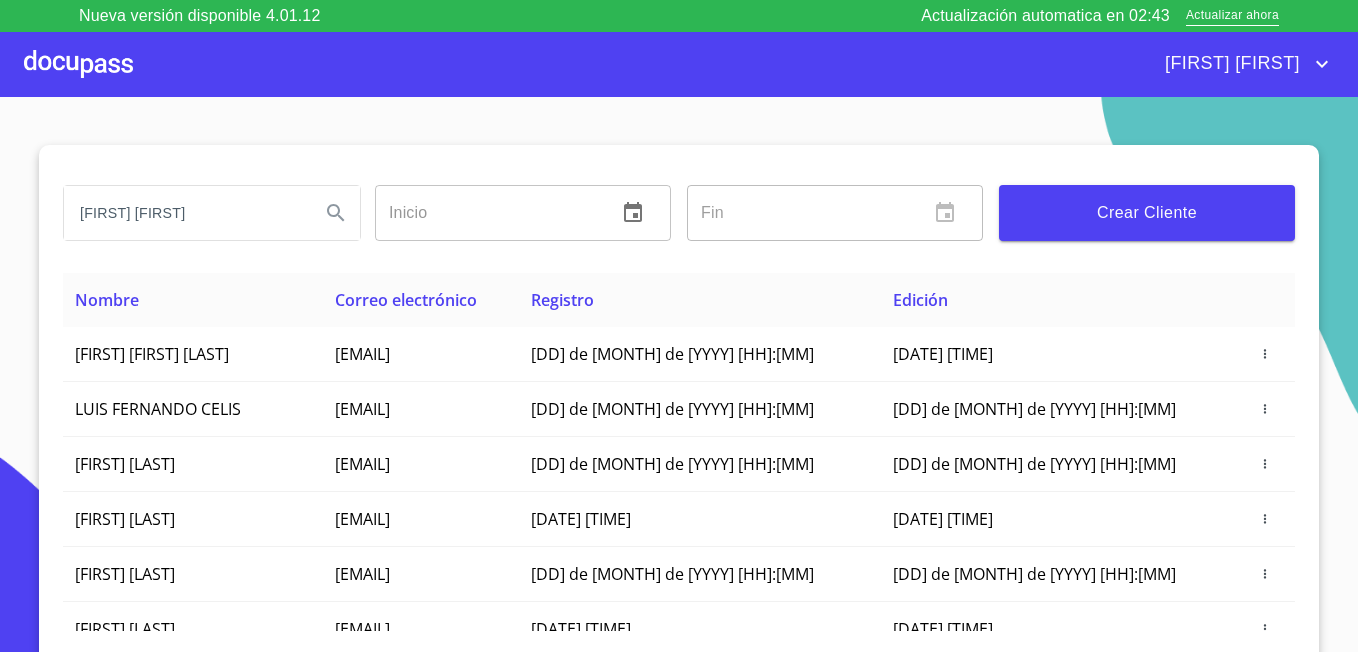 type on "[FIRST] [FIRST]" 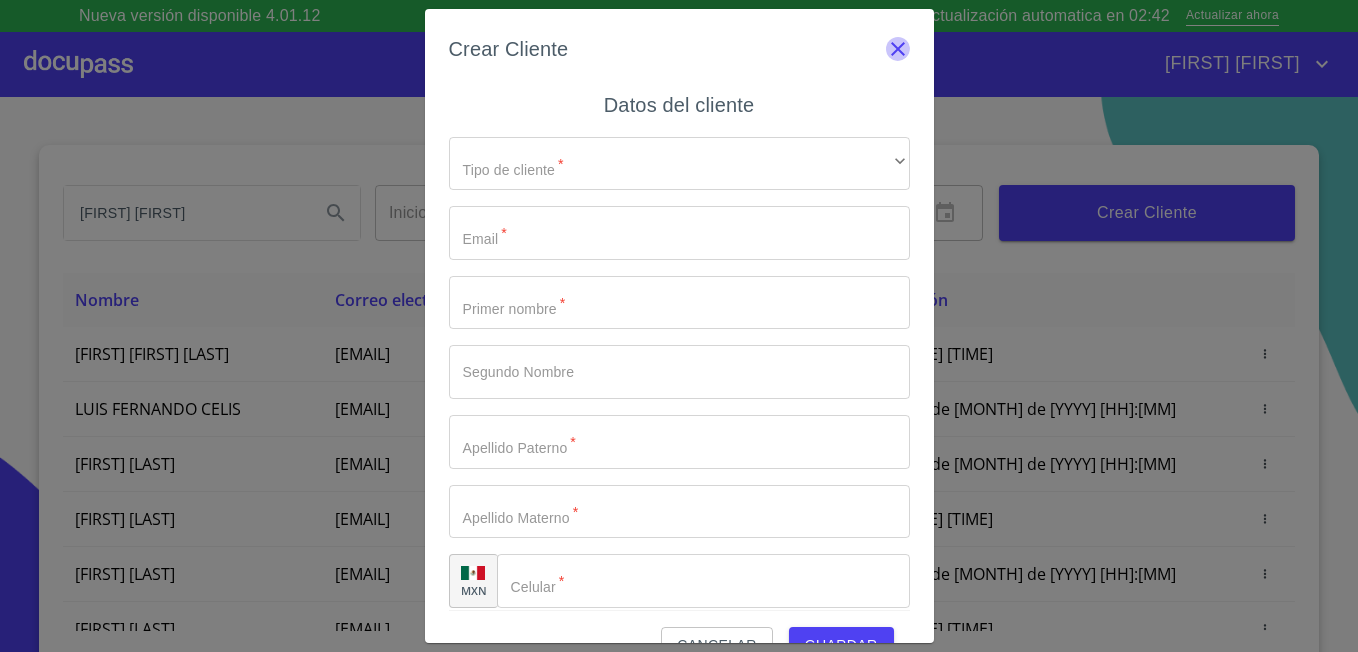 click 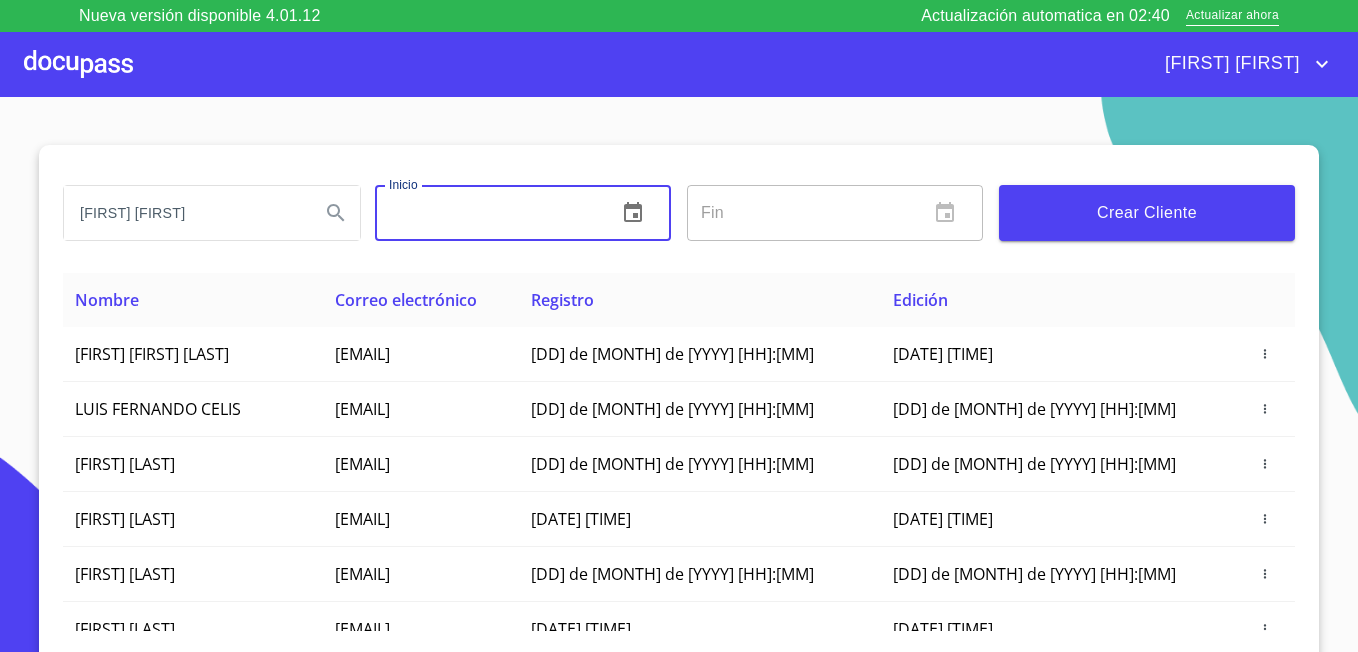 click at bounding box center [488, 213] 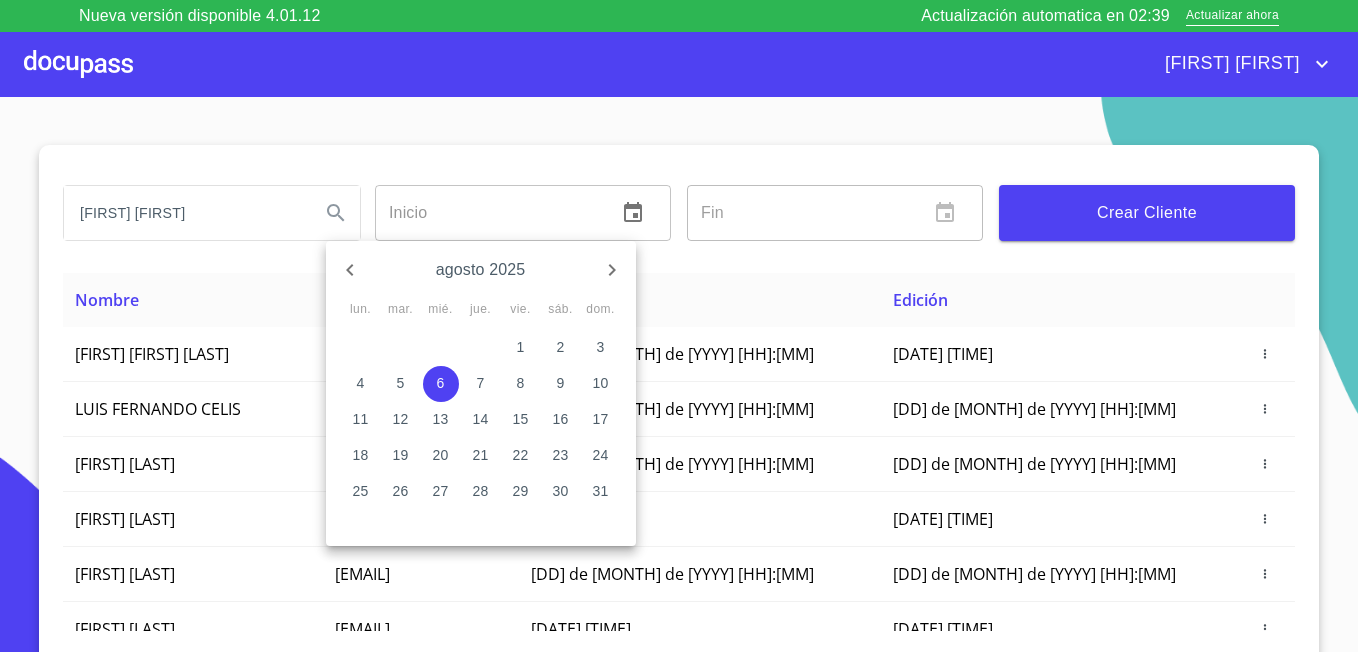 click at bounding box center [679, 326] 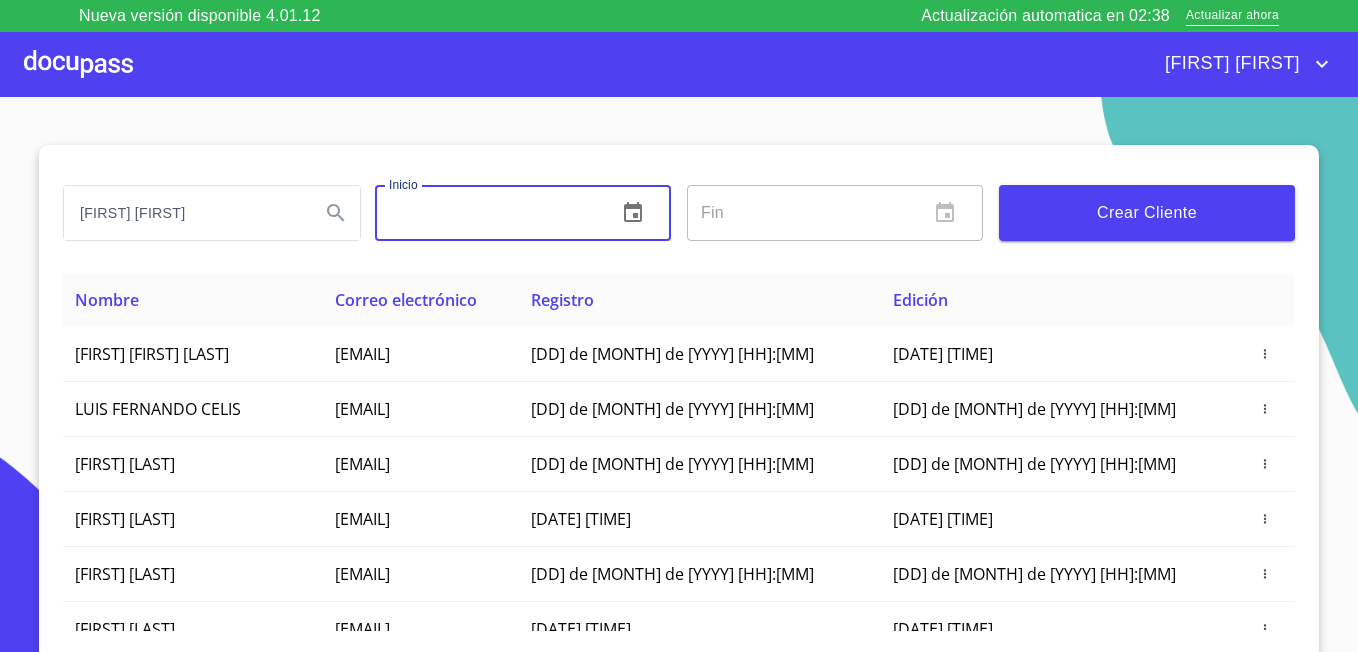 scroll, scrollTop: 26, scrollLeft: 0, axis: vertical 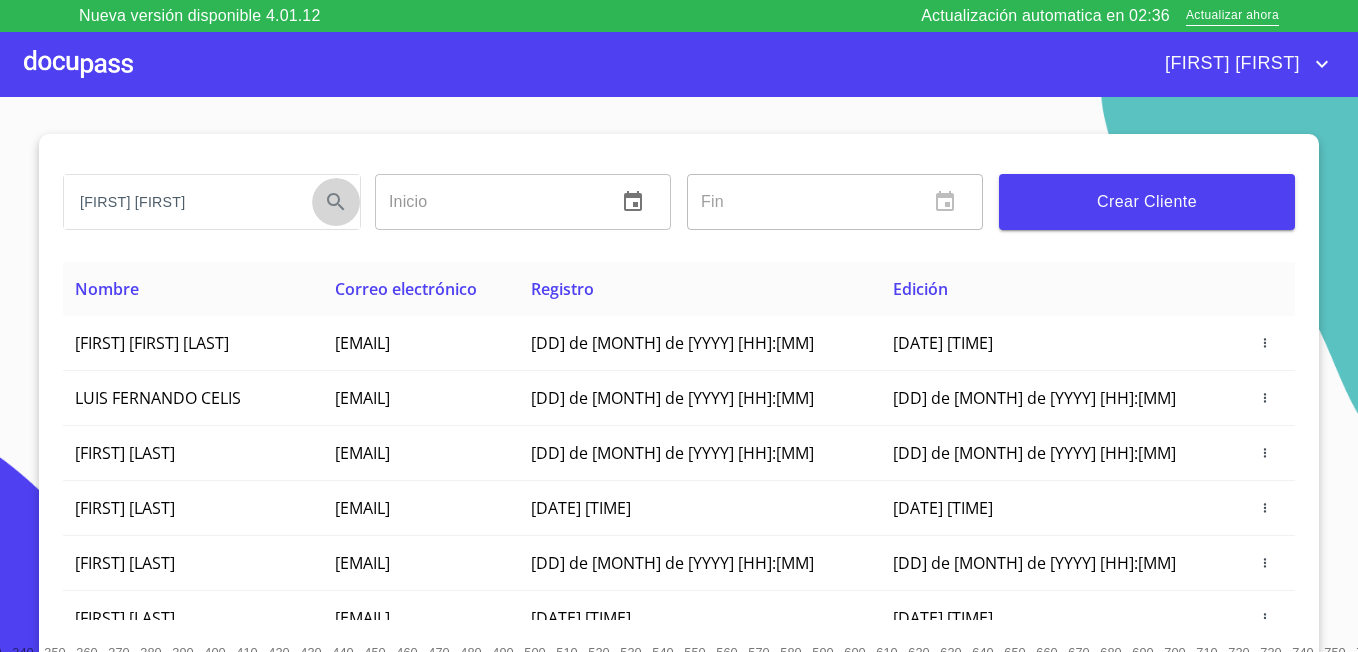 click 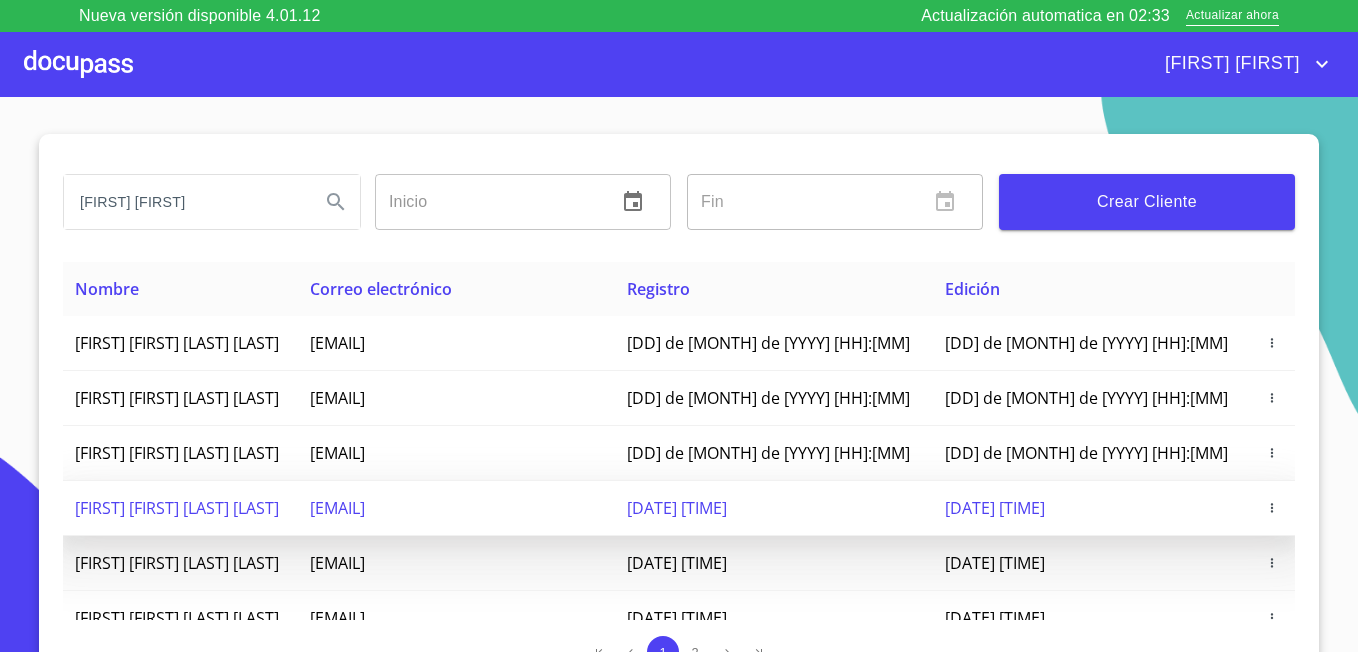 click on "[FIRST] [FIRST] [LAST] [LAST]" at bounding box center (177, 508) 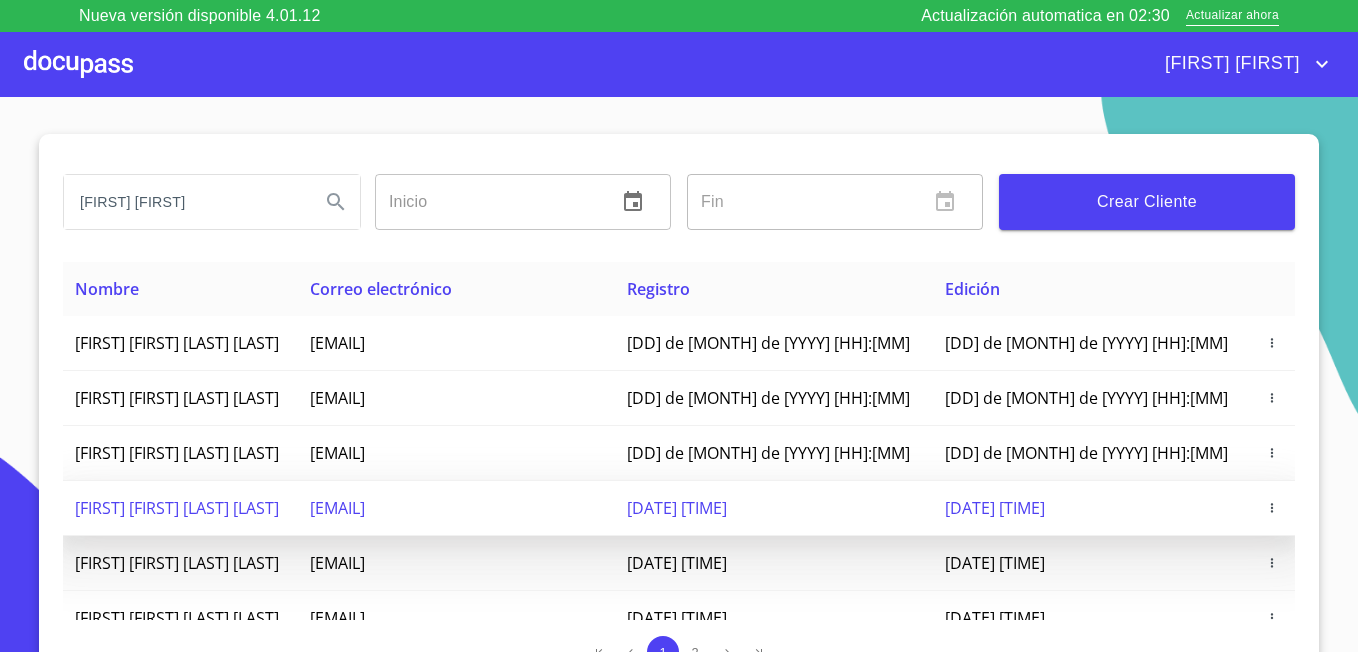 click 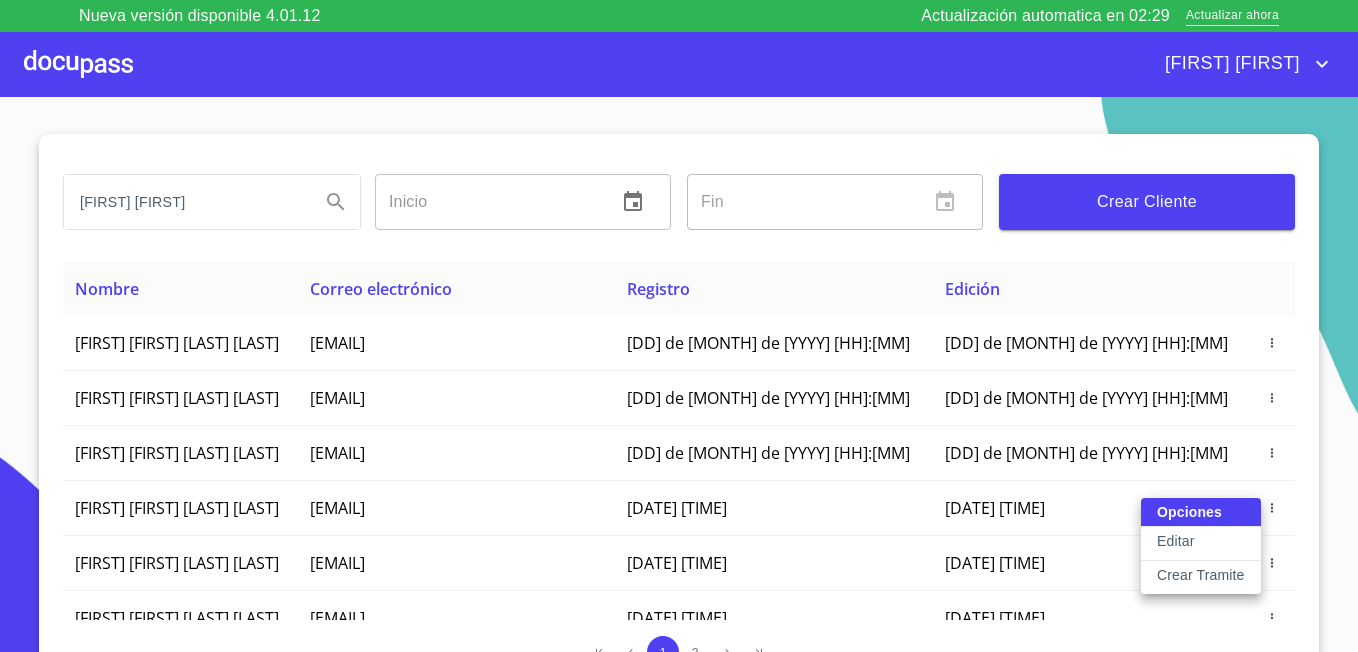click on "Crear Tramite" at bounding box center [1201, 575] 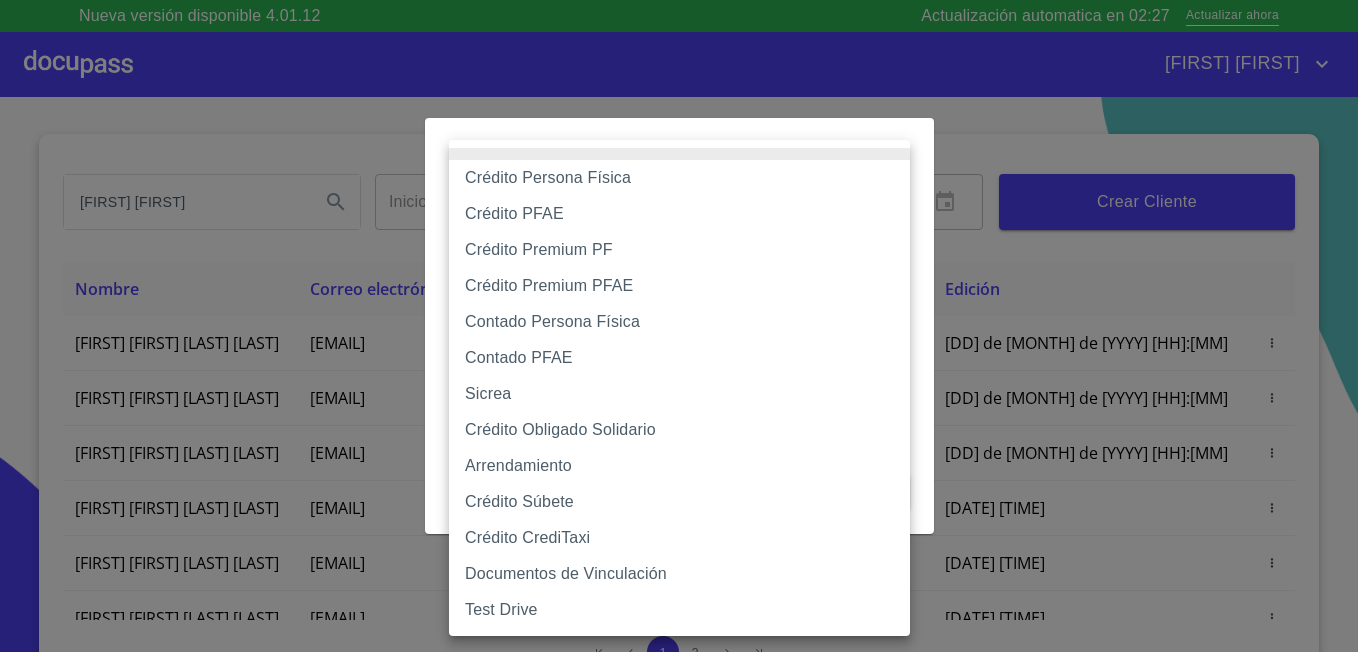 click on "Nueva versión disponible   4.01.12 Actualización automatica en   [HH]:[MM] Actualizar ahora [FIRST] [FIRST] [FIRST] [FIRST] Inicio ​ Fin ​ Crear Cliente Nombre   Correo electrónico   Registro   Edición     [FIRST] [FIRST] [LAST] [LAST] [EMAIL] [DD] de [MONTH] de [YYYY] [HH]:[MM] [DD] de [MONTH] de [YYYY] [HH]:[MM] [FIRST]  [FIRST] [LAST] [LAST]  [EMAIL] [DD] de [MONTH] de [YYYY] [HH]:[MM] [DD] de [MONTH] de [YYYY] [HH]:[MM] [FIRST] [FIRST] [LAST] [LAST] [EMAIL] [DD] de [MONTH] de [YYYY] [HH]:[MM] [DD] de [MONTH] de [YYYY] [HH]:[MM] [FIRST] [FIRST] [LAST] [LAST] [EMAIL] [DD] de [MONTH] de [YYYY] [HH]:[MM] [DD] de [MONTH] de [YYYY] [HH]:[MM] [FIRST] [FIRST] [LAST] [LAST] [EMAIL] [DD] de [MONTH] de [YYYY] [HH]:[MM] [DD] de [MONTH] de [YYYY] [HH]:[MM] [FIRST] [FIRST] [LAST] [LAST] [EMAIL] [DD] de [MONTH] de [YYYY] [HH]:[MM] [DD] de [MONTH] de [YYYY] [HH]:[MM] [FIRST] [FIRST] [LAST] [LAST] [EMAIL] [DD] de [MONTH] de [YYYY] [HH]:[MM] [DD] de [MONTH] de [YYYY] [HH]:[MM] [FIRST] [FIRST] [LAST] [LAST] [EMAIL] [DD] de [MONTH] de [YYYY] [HH]:[MM] [DD] de [MONTH] de [YYYY] [HH]:[MM] [FIRST] [FIRST] [LAST] [LAST] [EMAIL] [DD] de [MONTH] de [YYYY] [HH]:[MM] [DD] de [MONTH] de [YYYY] [HH]:[MM] [FIRST] [FIRST] [LAST] [LAST] [EMAIL] [DD] de [MONTH] de [YYYY] [HH]:[MM] [DD] de [MONTH] de [YYYY] [HH]:[MM]" at bounding box center [679, 326] 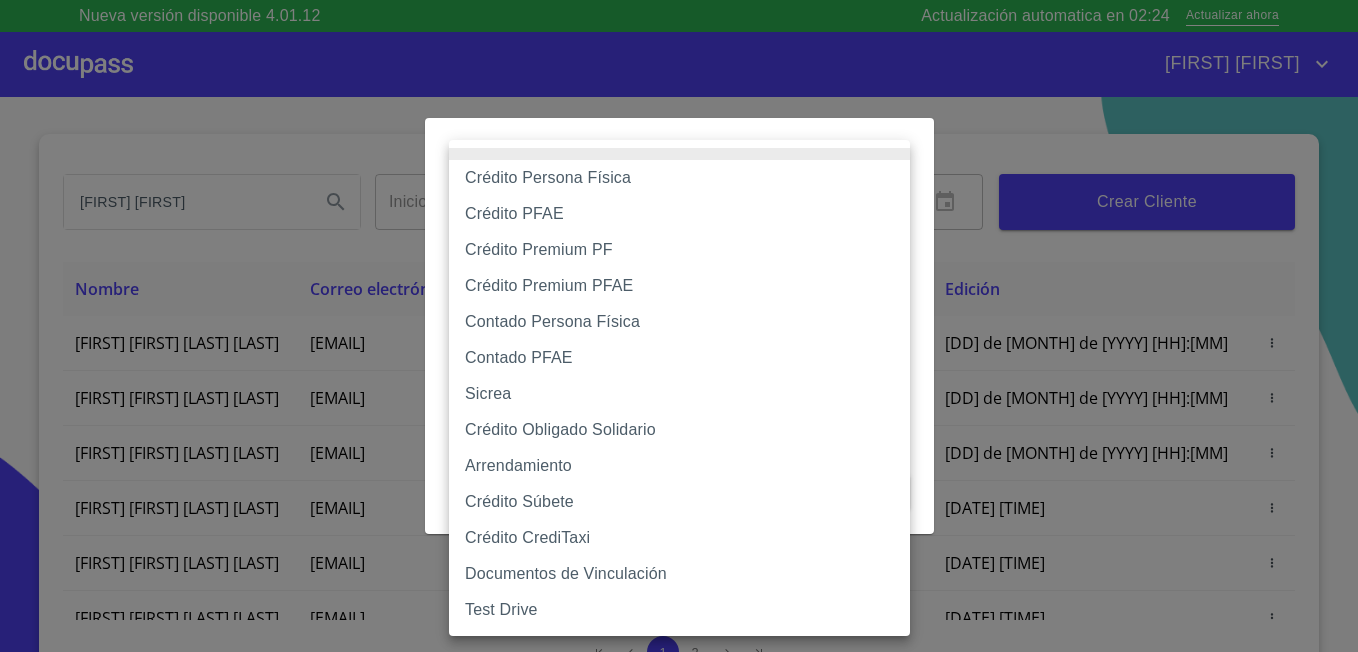 click on "Crédito Persona Física" at bounding box center [679, 178] 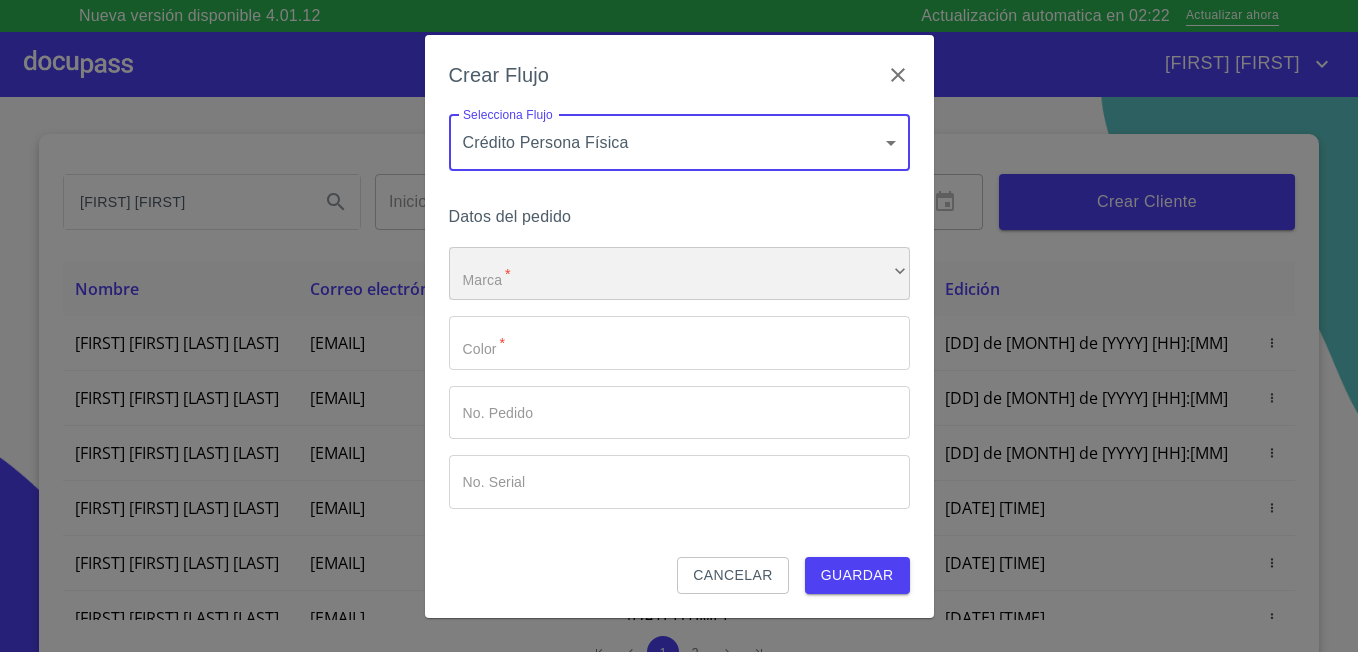 click on "​" at bounding box center (679, 274) 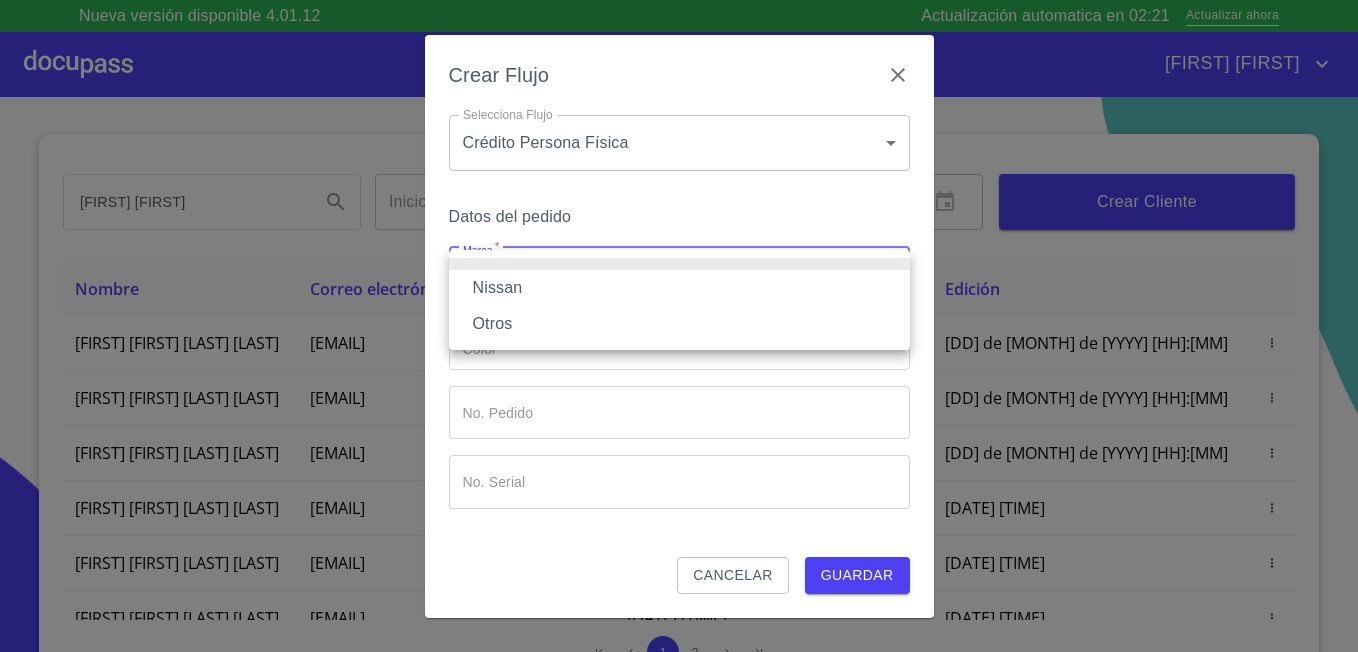 click at bounding box center (679, 326) 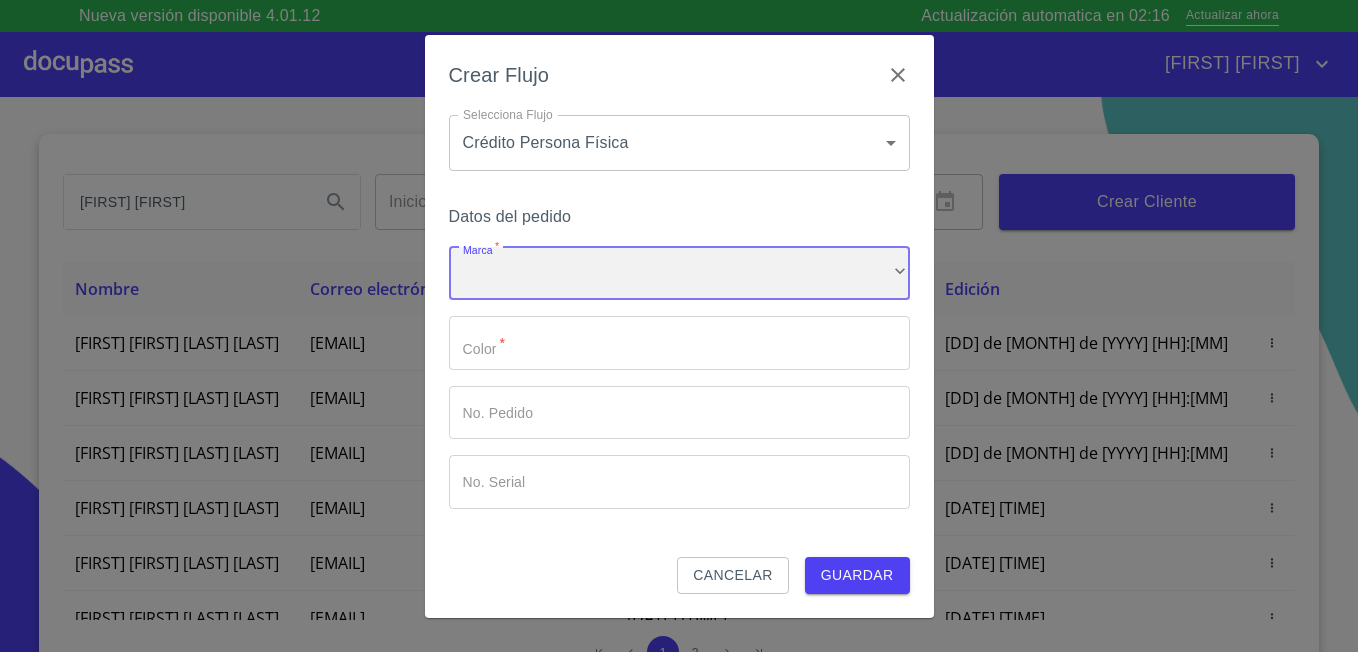 click on "​" at bounding box center (679, 274) 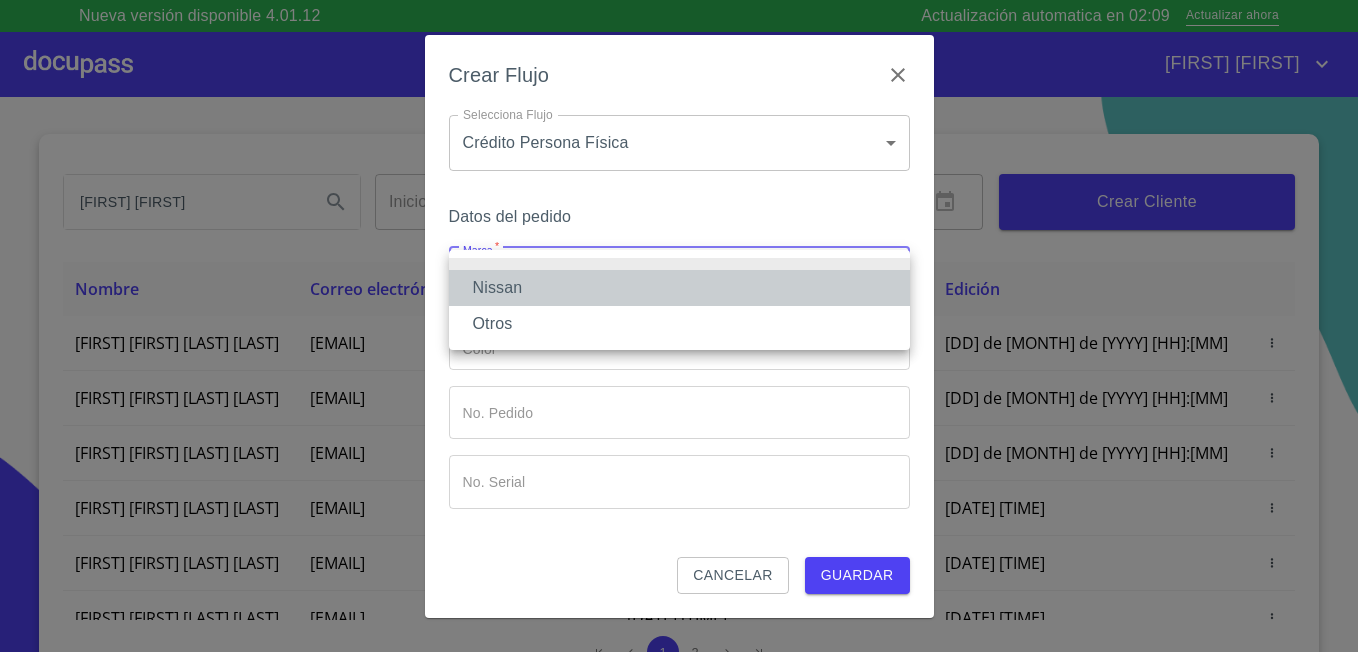 click on "Nissan" at bounding box center [679, 288] 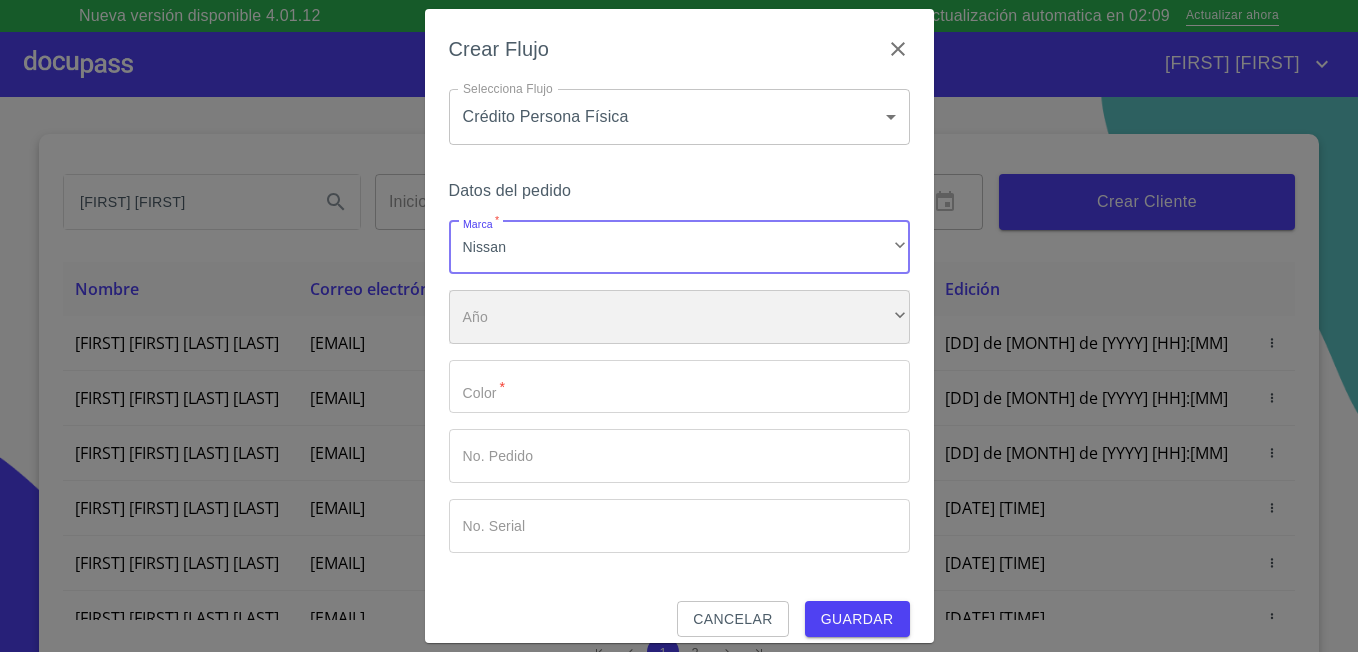 click on "​" at bounding box center [679, 317] 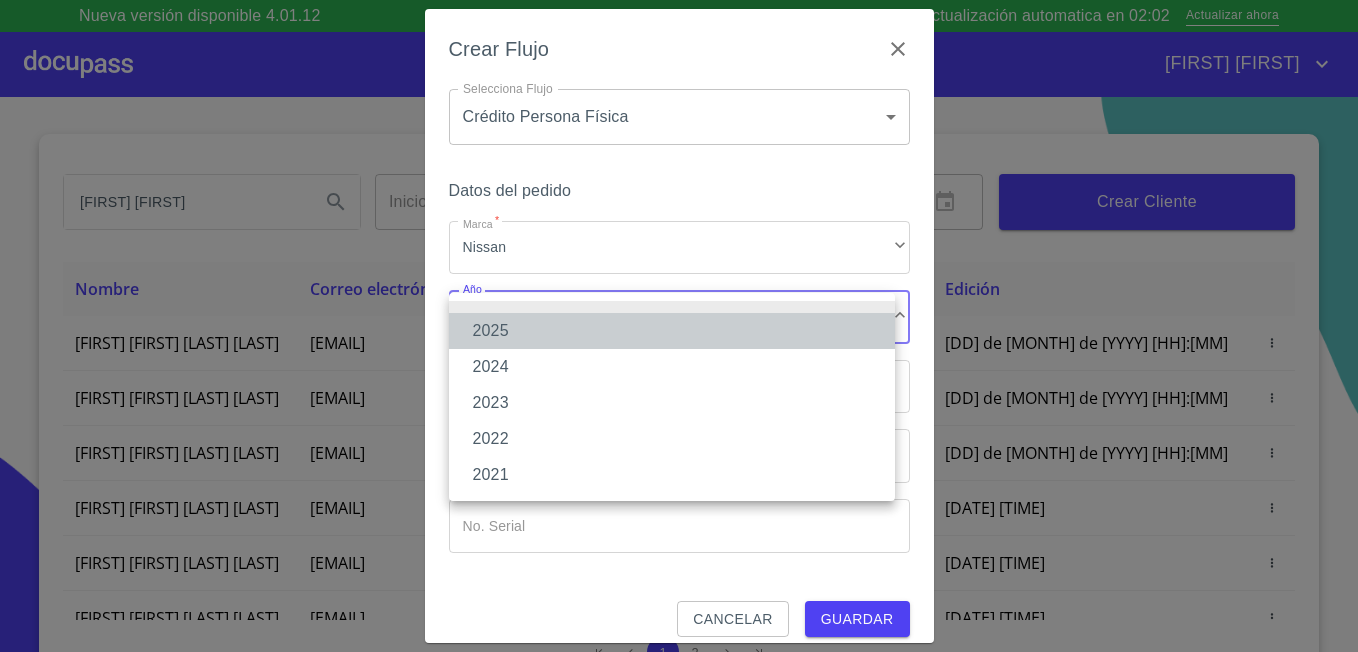 click on "2025" at bounding box center [672, 331] 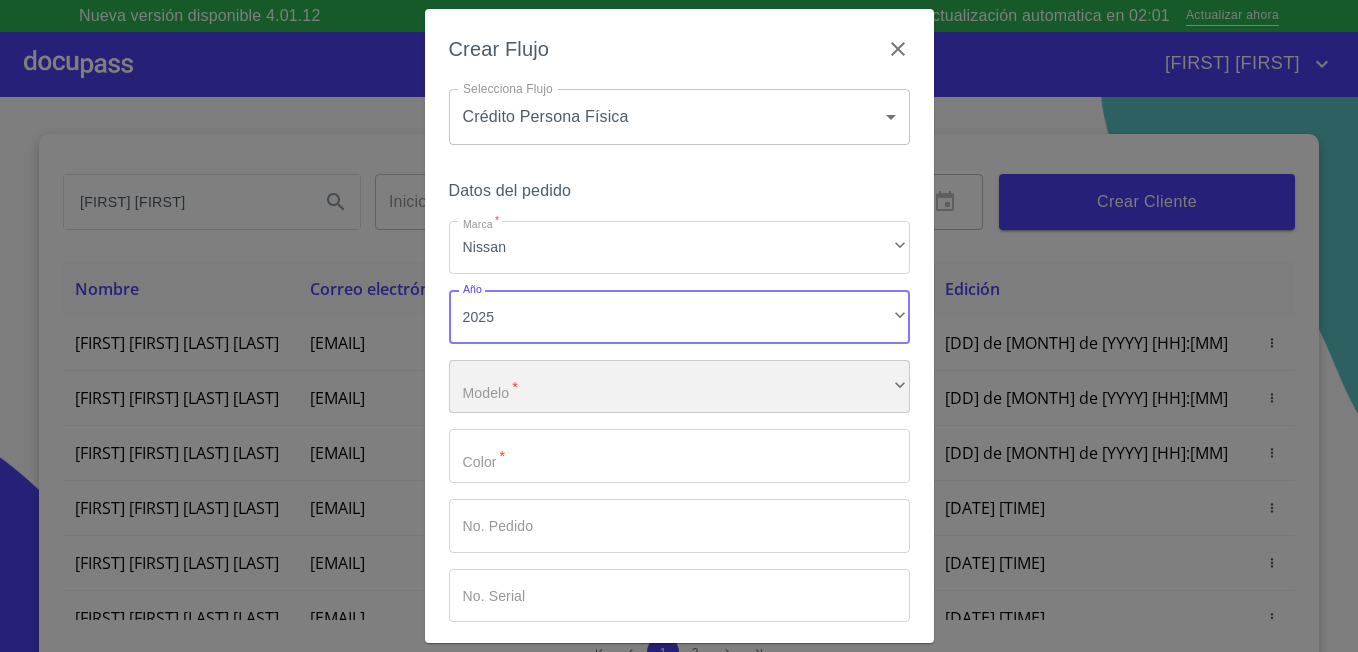 click on "​" at bounding box center (679, 387) 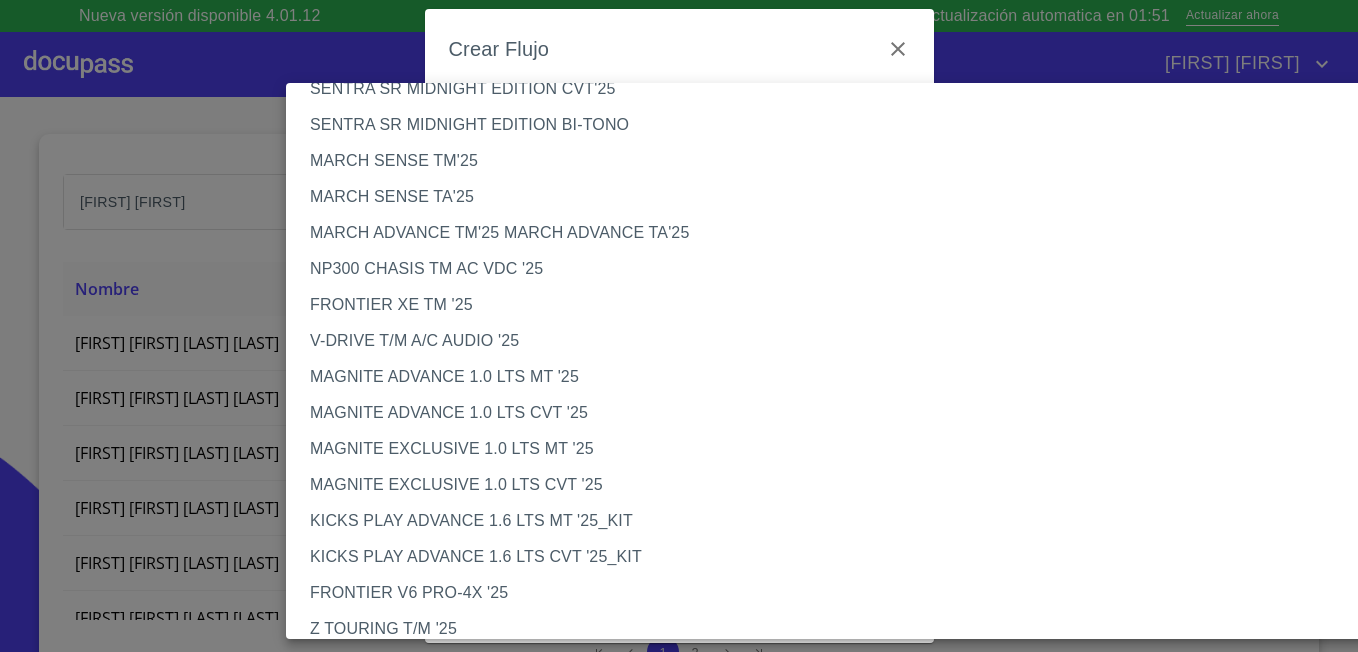 scroll, scrollTop: 0, scrollLeft: 0, axis: both 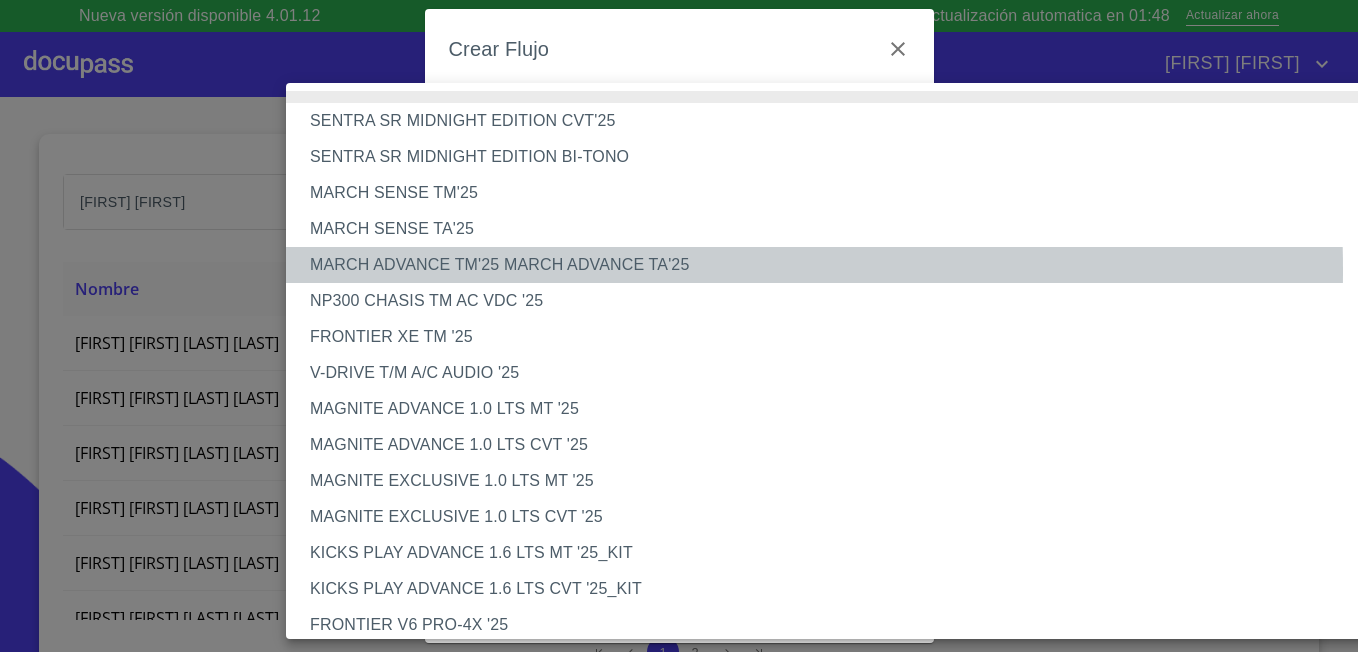 click on "MARCH ADVANCE TM'25 MARCH ADVANCE TA'25" at bounding box center (844, 265) 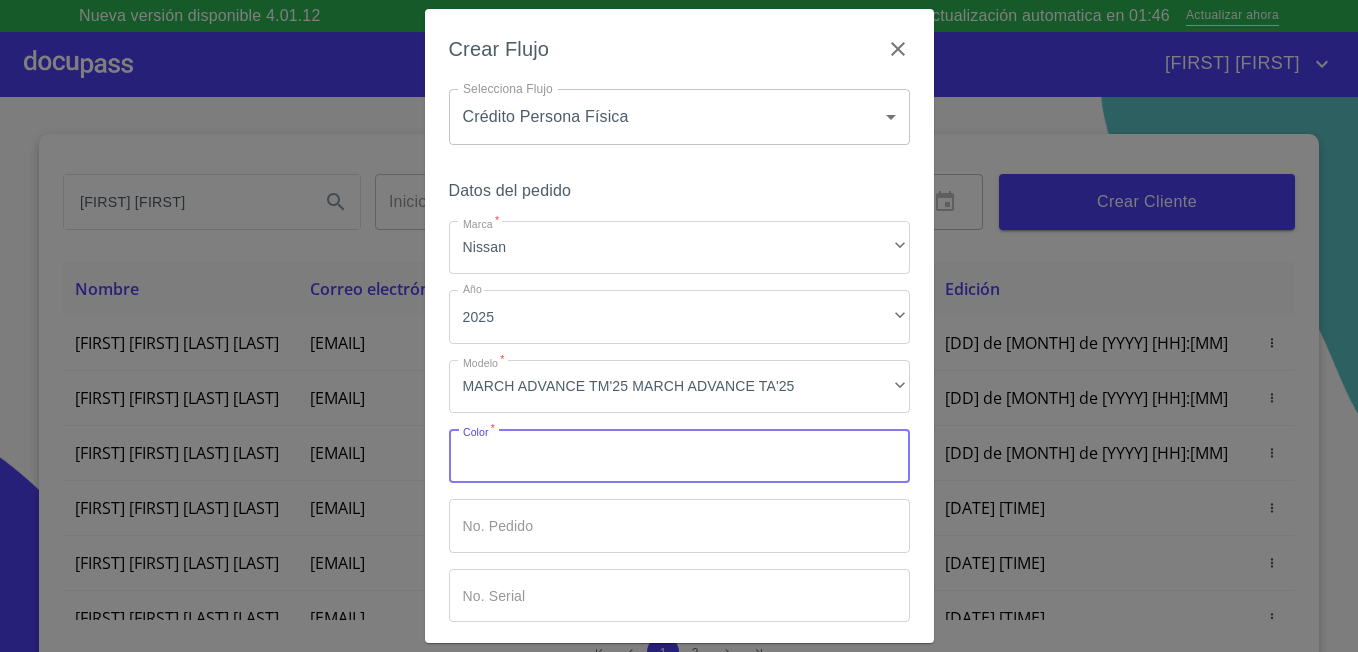 click on "Marca   *" at bounding box center (679, 456) 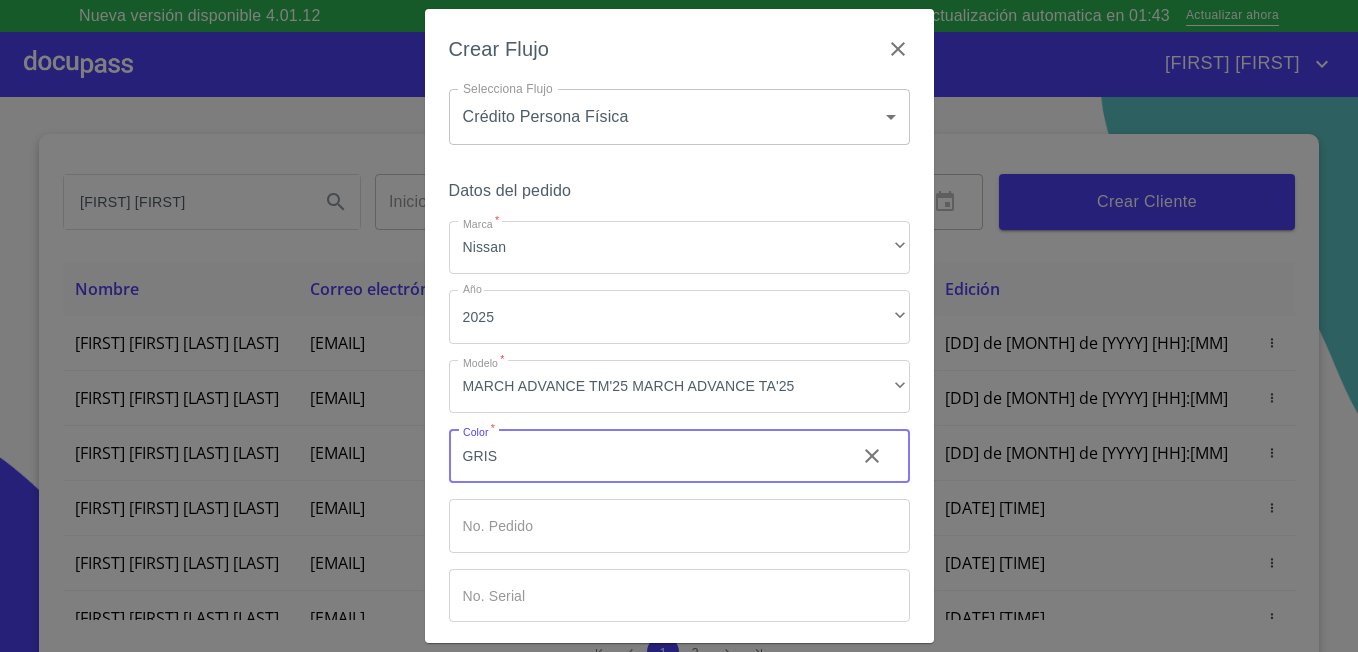 type on "GRIS" 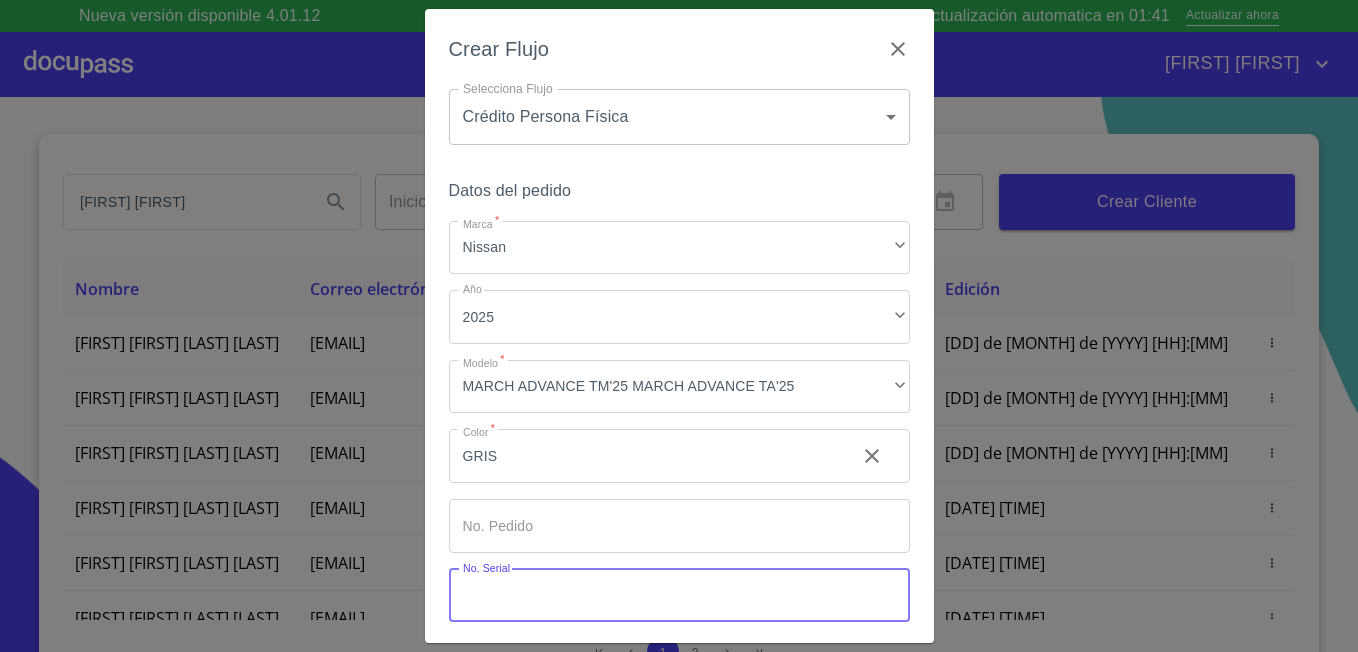click on "Marca   *" at bounding box center [679, 596] 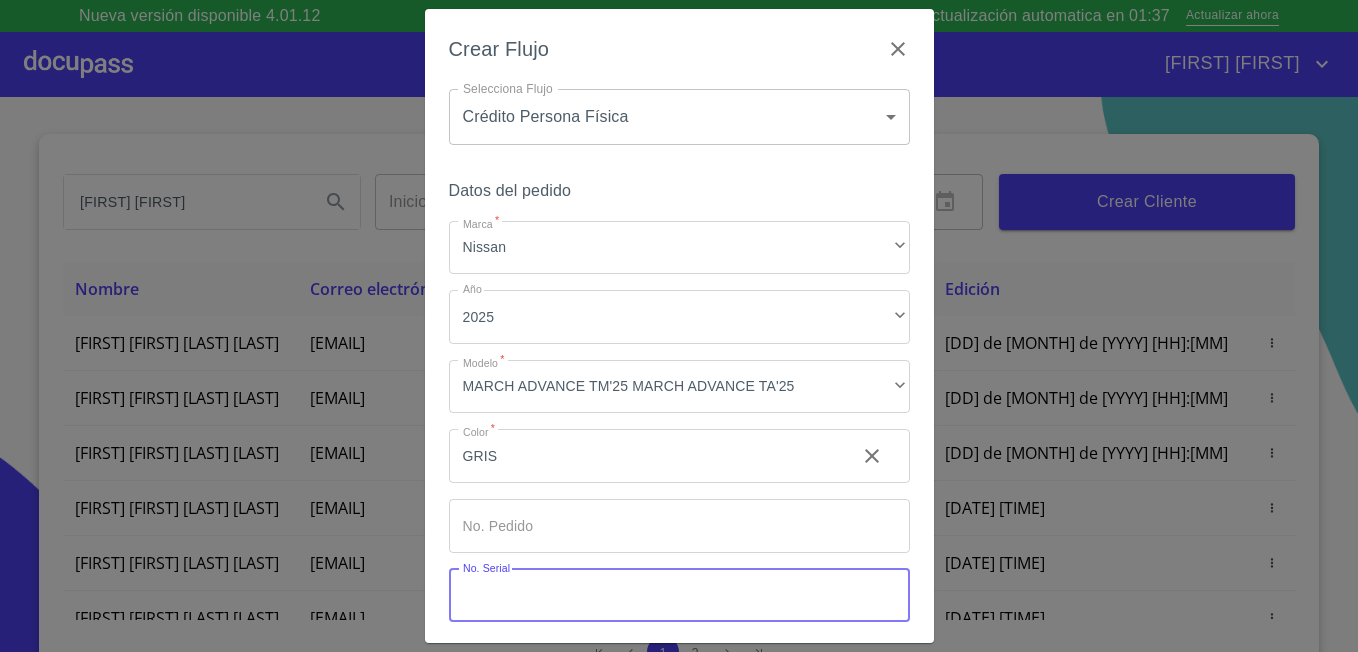 click on "Marca   *" at bounding box center [644, 456] 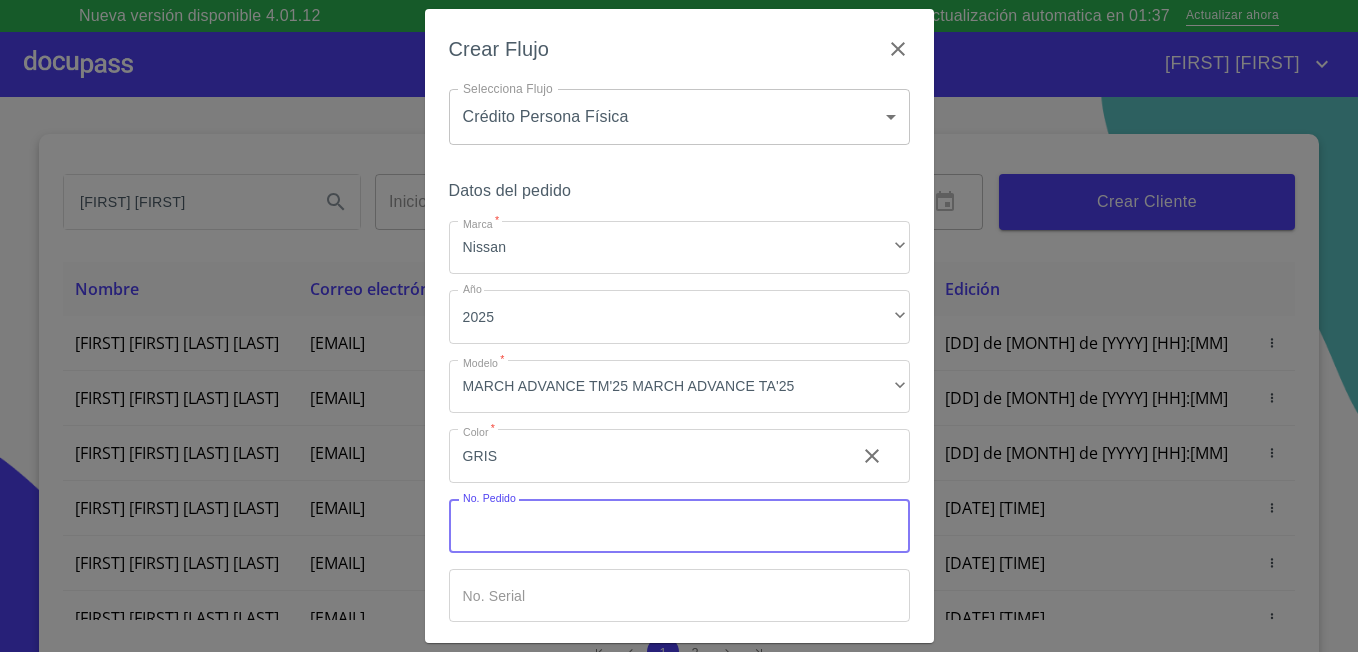 scroll, scrollTop: 87, scrollLeft: 0, axis: vertical 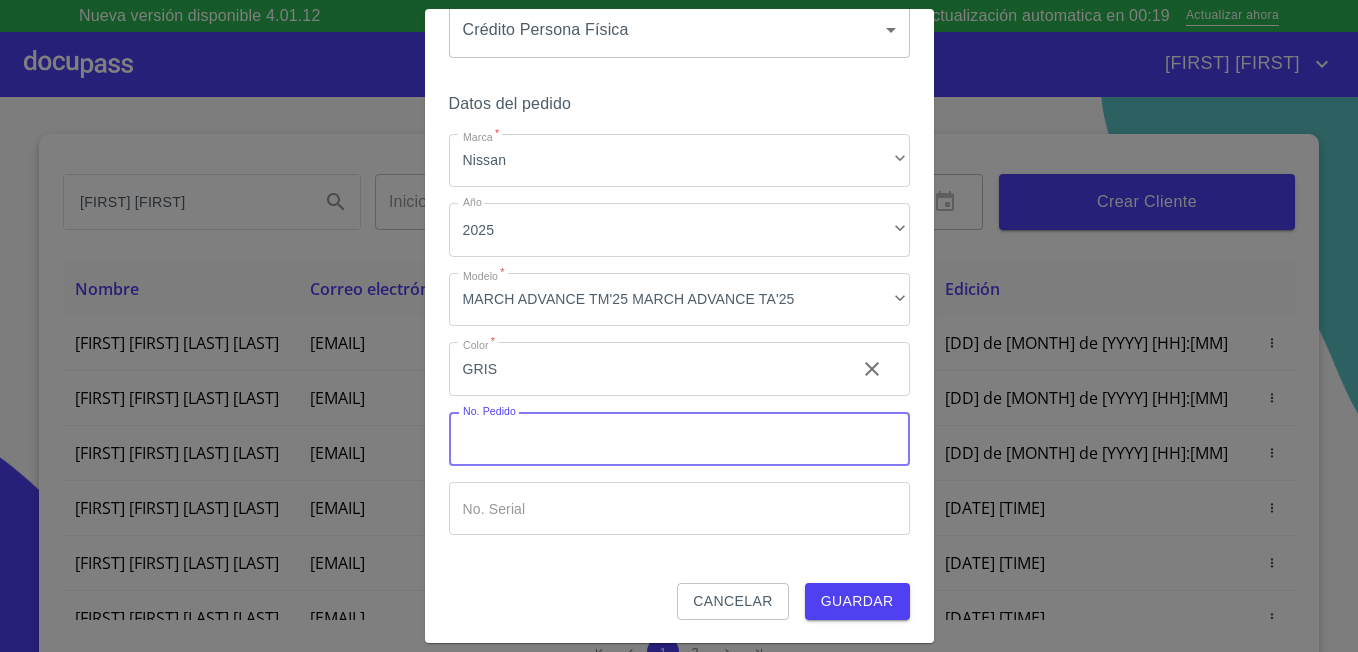 click on "Marca   *" at bounding box center (644, 369) 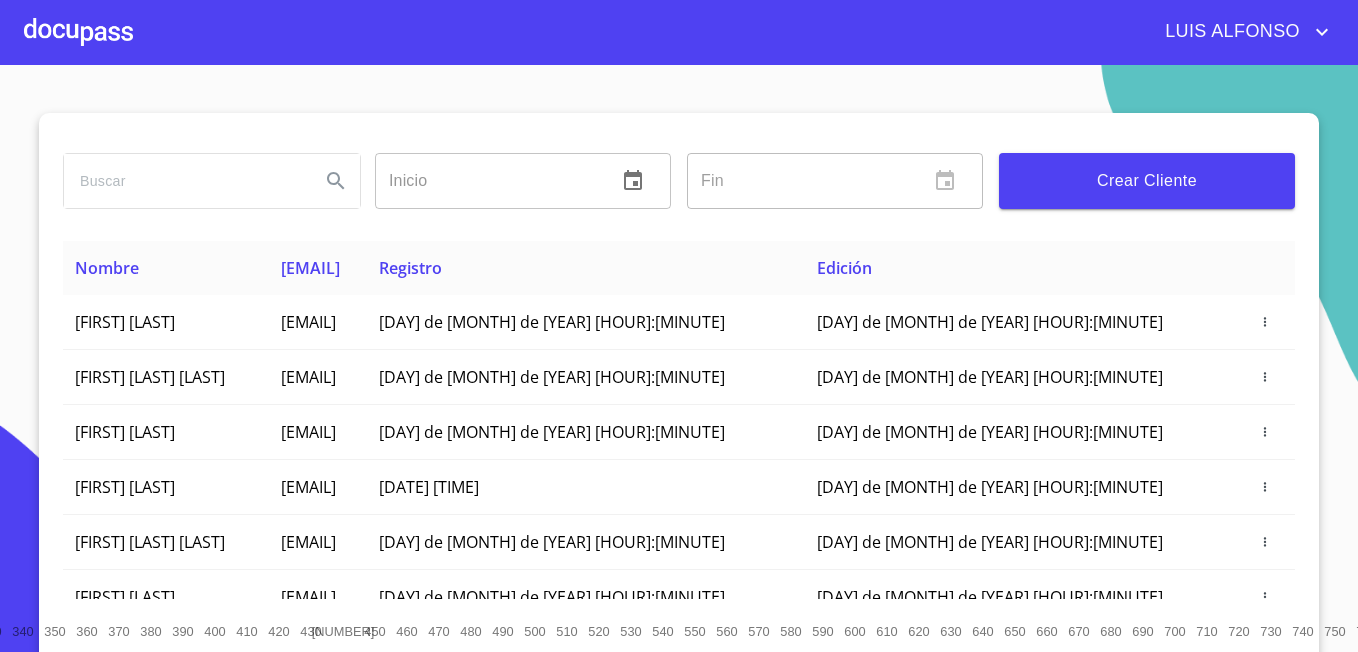 scroll, scrollTop: 0, scrollLeft: 0, axis: both 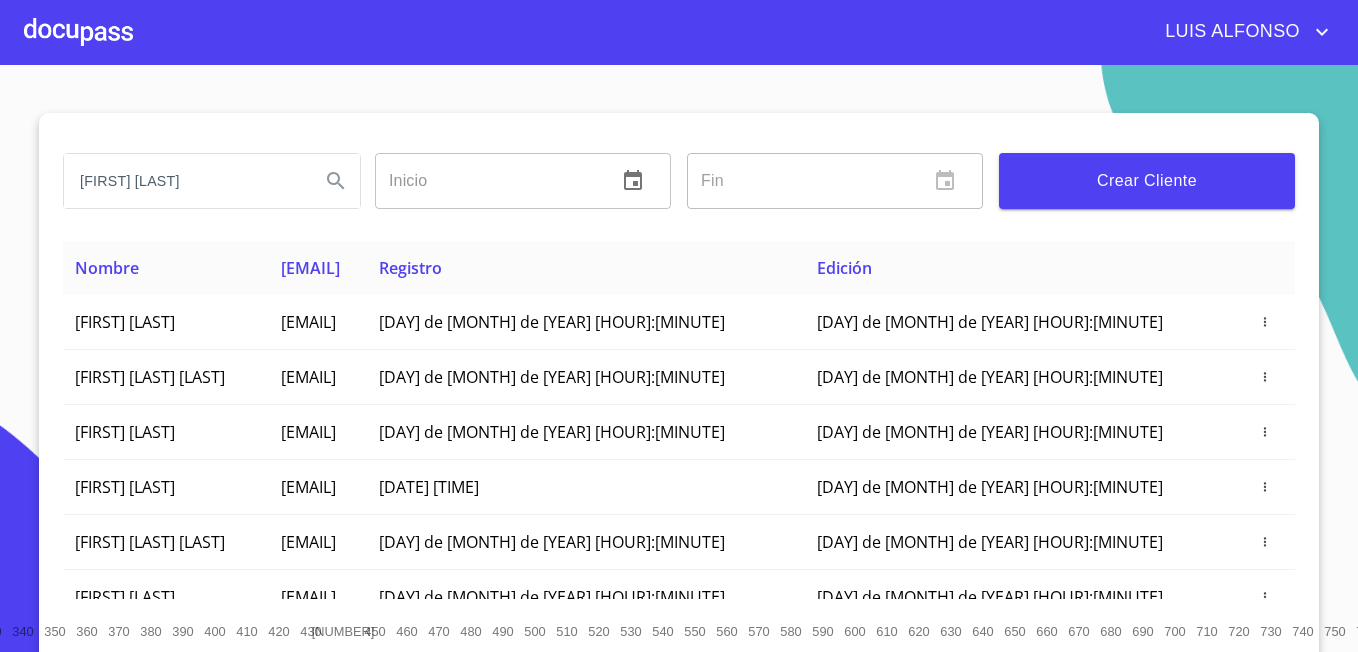 type on "[FIRST] [LAST]" 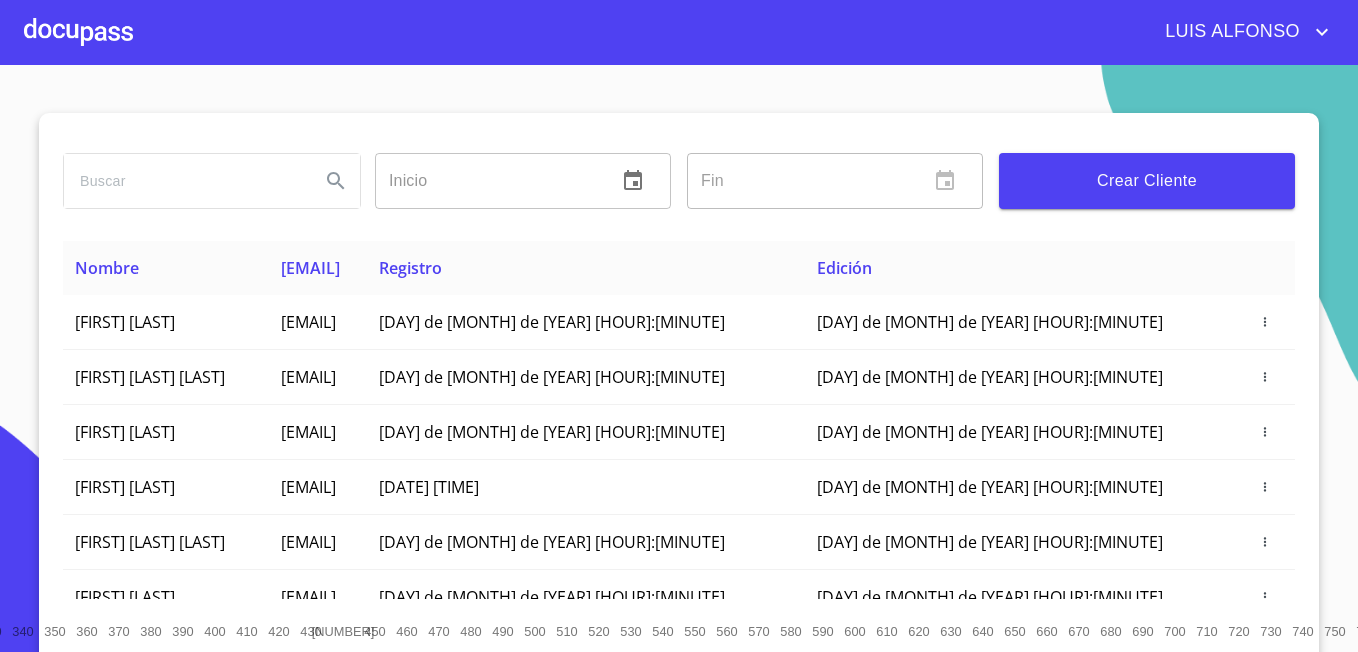 click at bounding box center (78, 32) 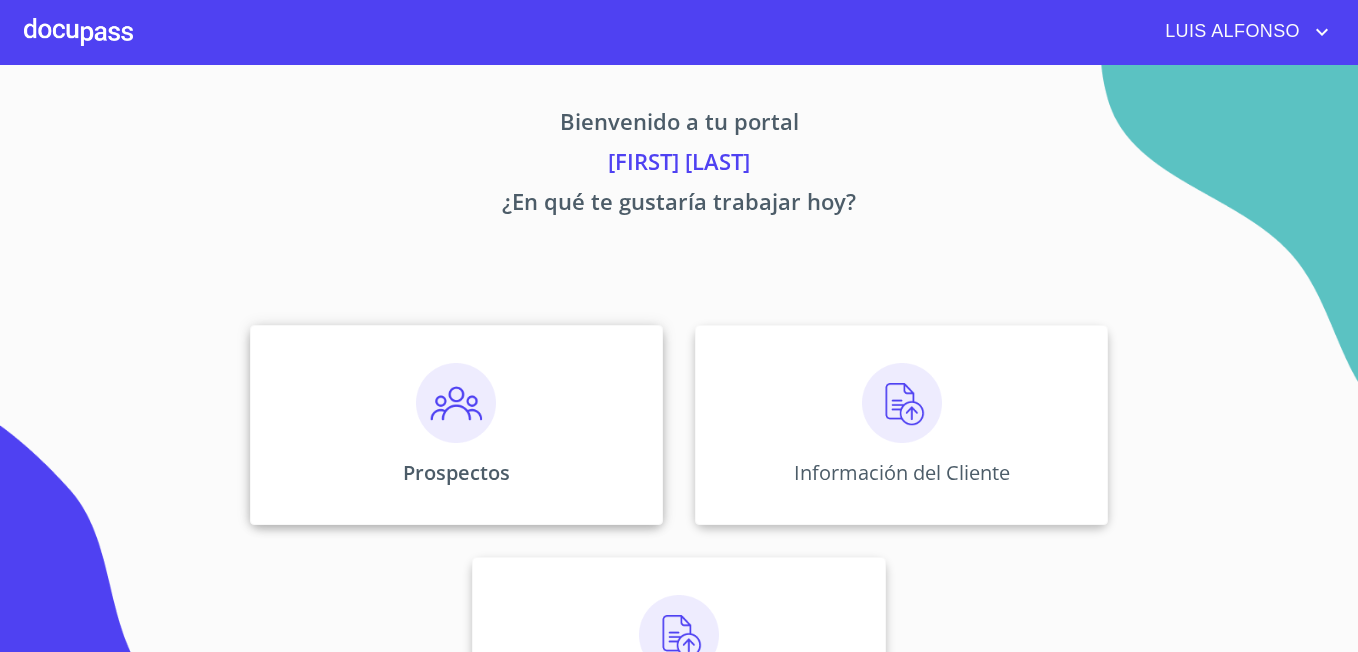 click on "Prospectos" at bounding box center (456, 425) 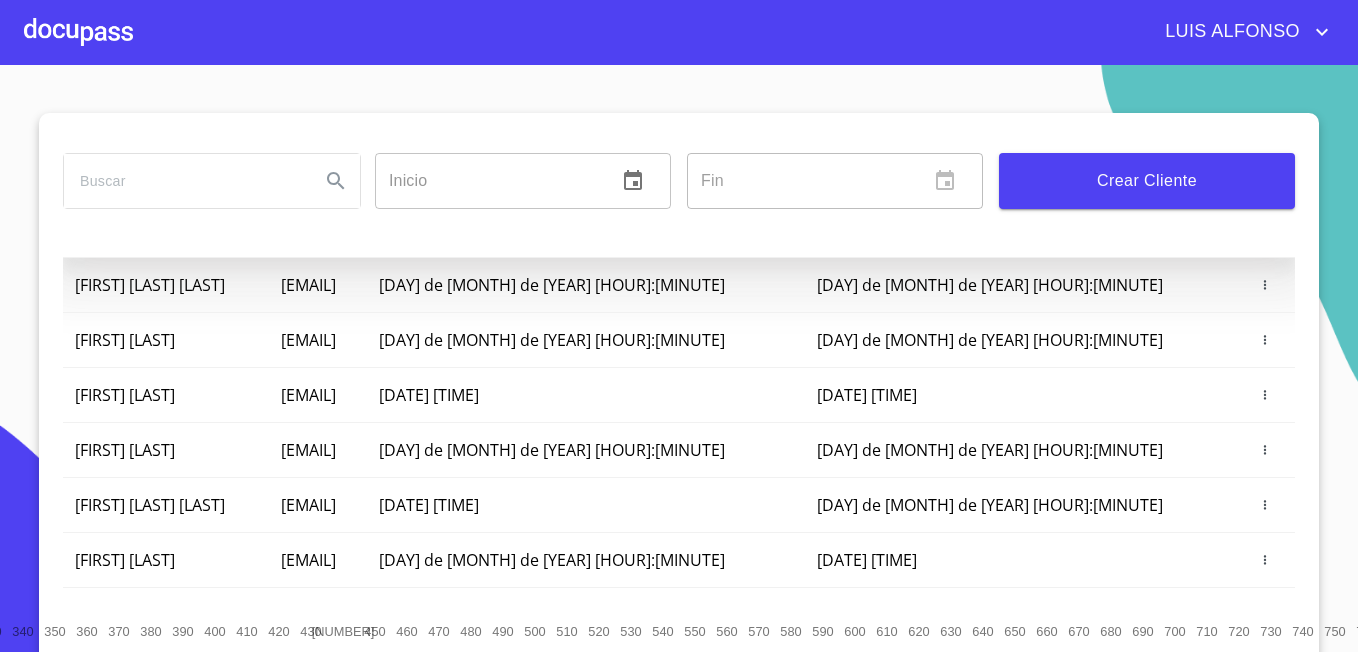 scroll, scrollTop: 278, scrollLeft: 0, axis: vertical 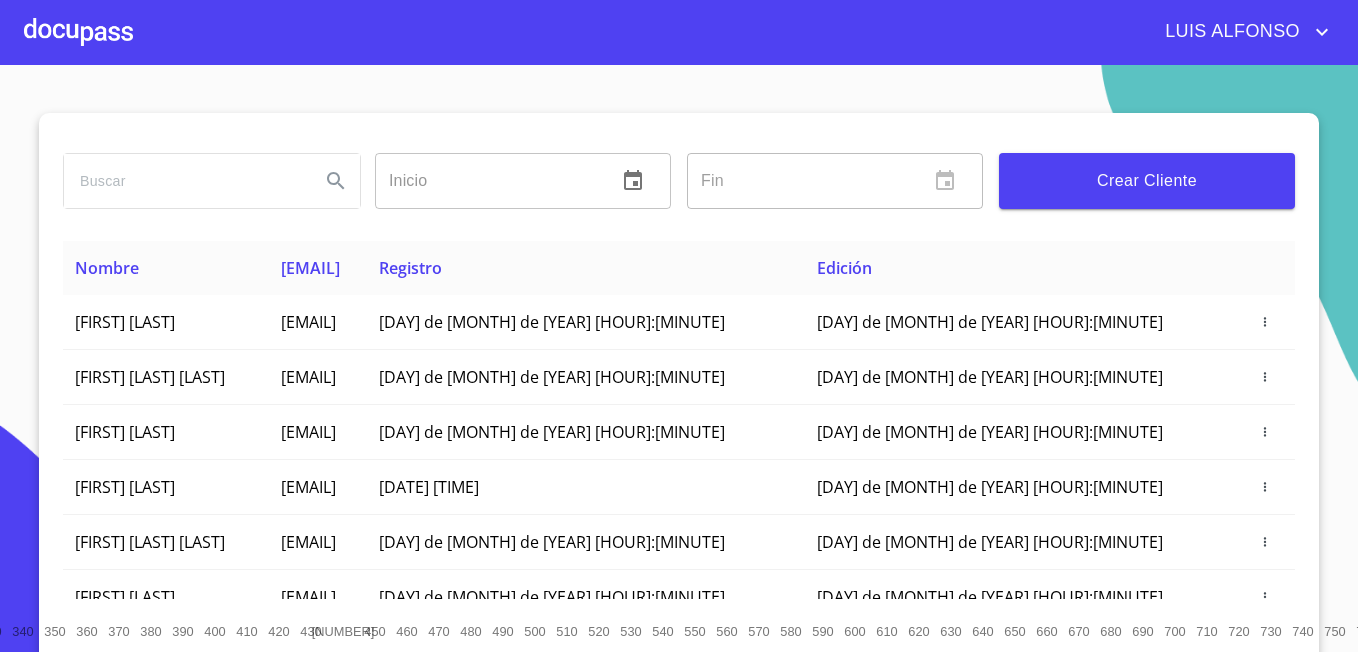 click at bounding box center [184, 181] 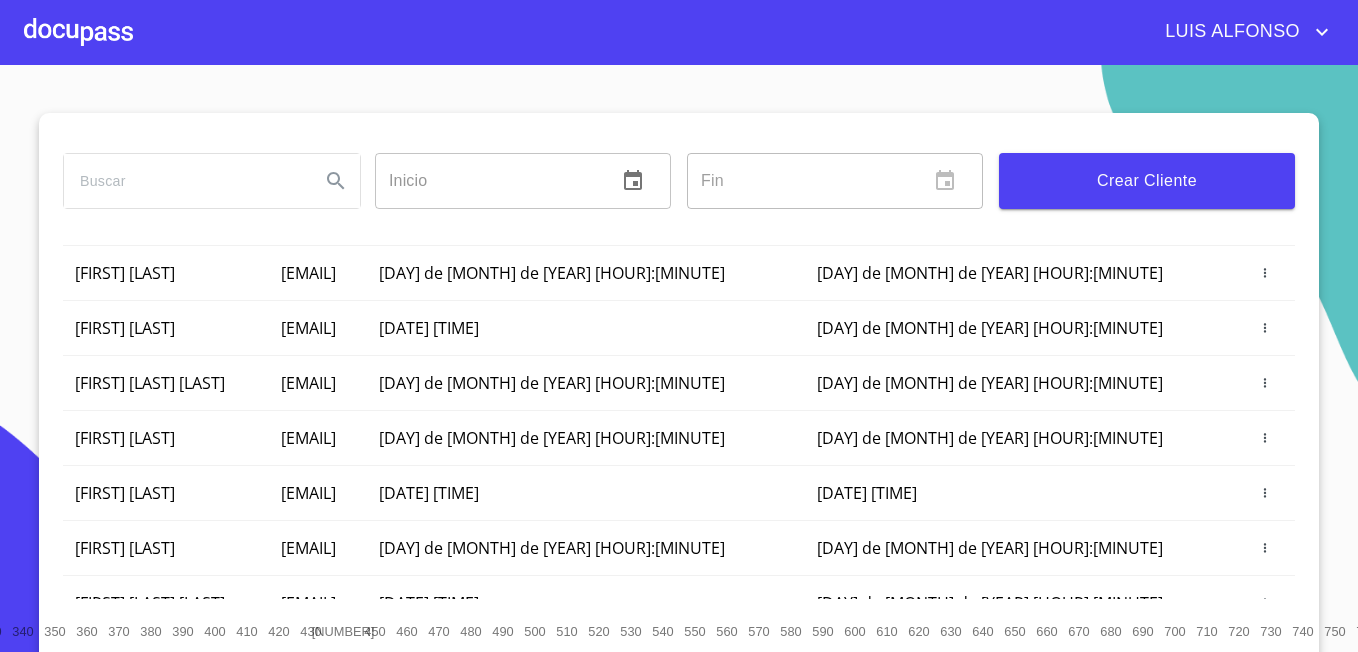 scroll, scrollTop: 0, scrollLeft: 0, axis: both 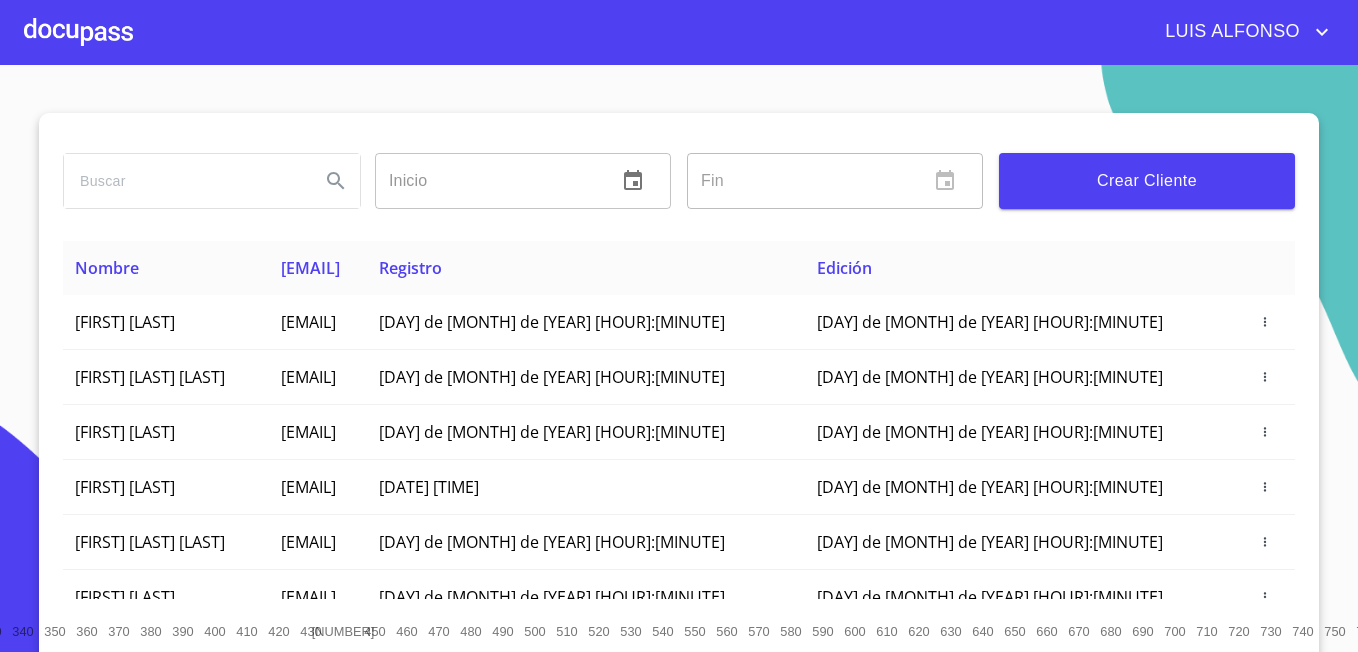 click at bounding box center (184, 181) 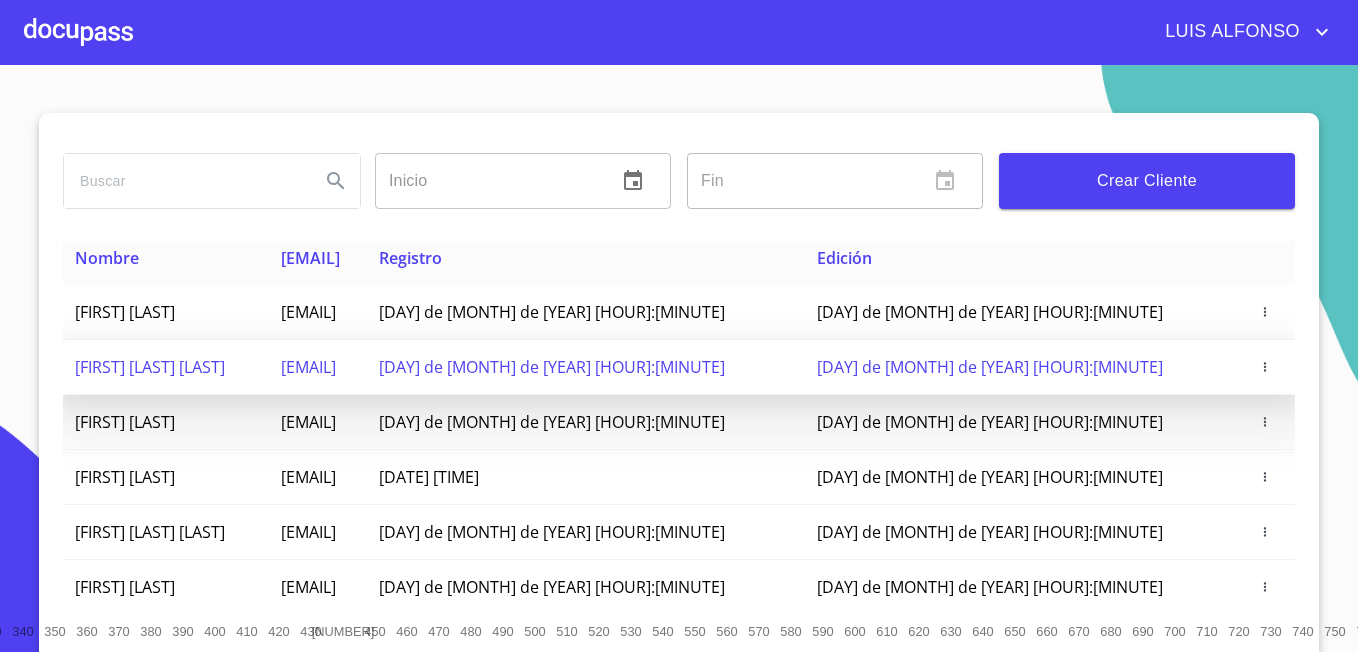 scroll, scrollTop: 0, scrollLeft: 0, axis: both 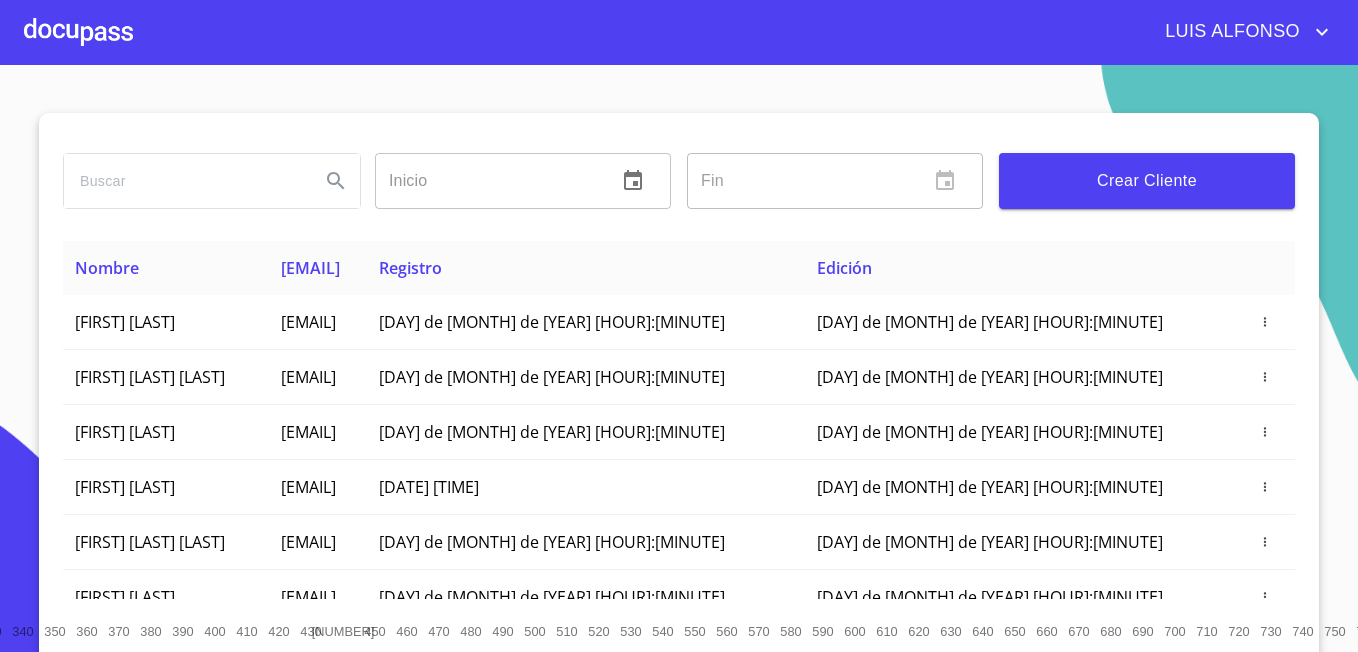 click at bounding box center (184, 181) 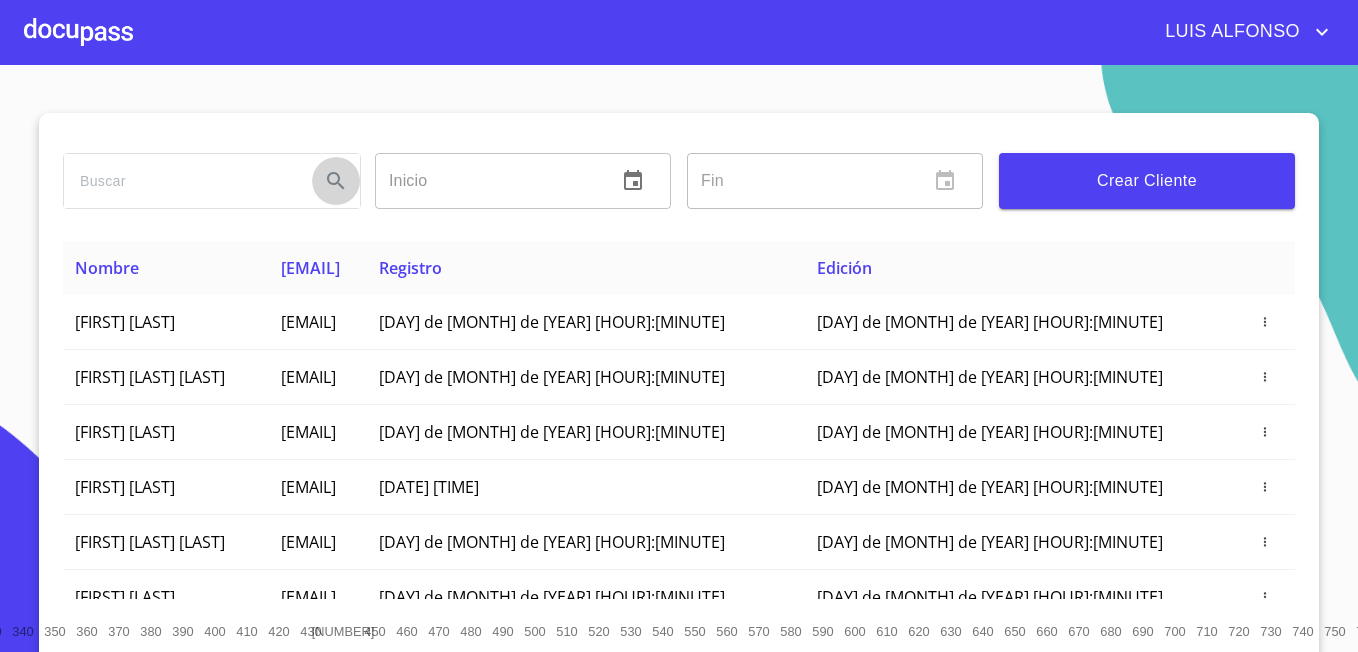 click 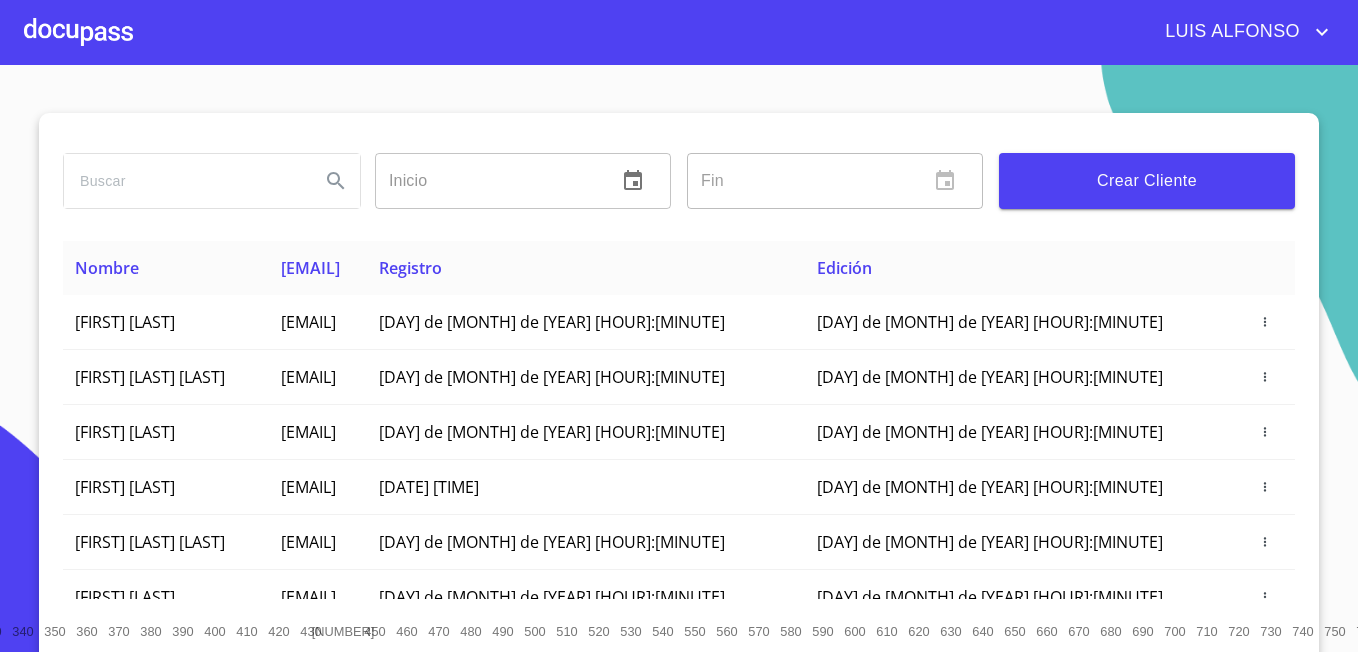 click at bounding box center [184, 181] 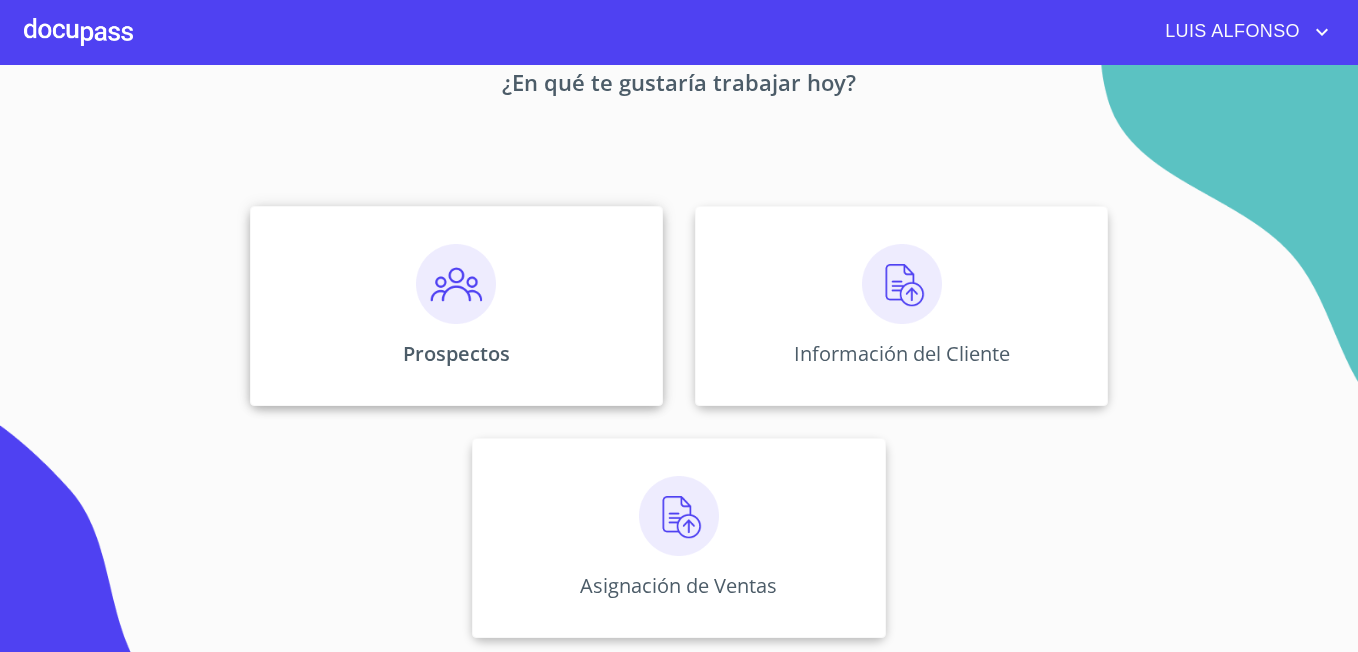 scroll, scrollTop: 121, scrollLeft: 0, axis: vertical 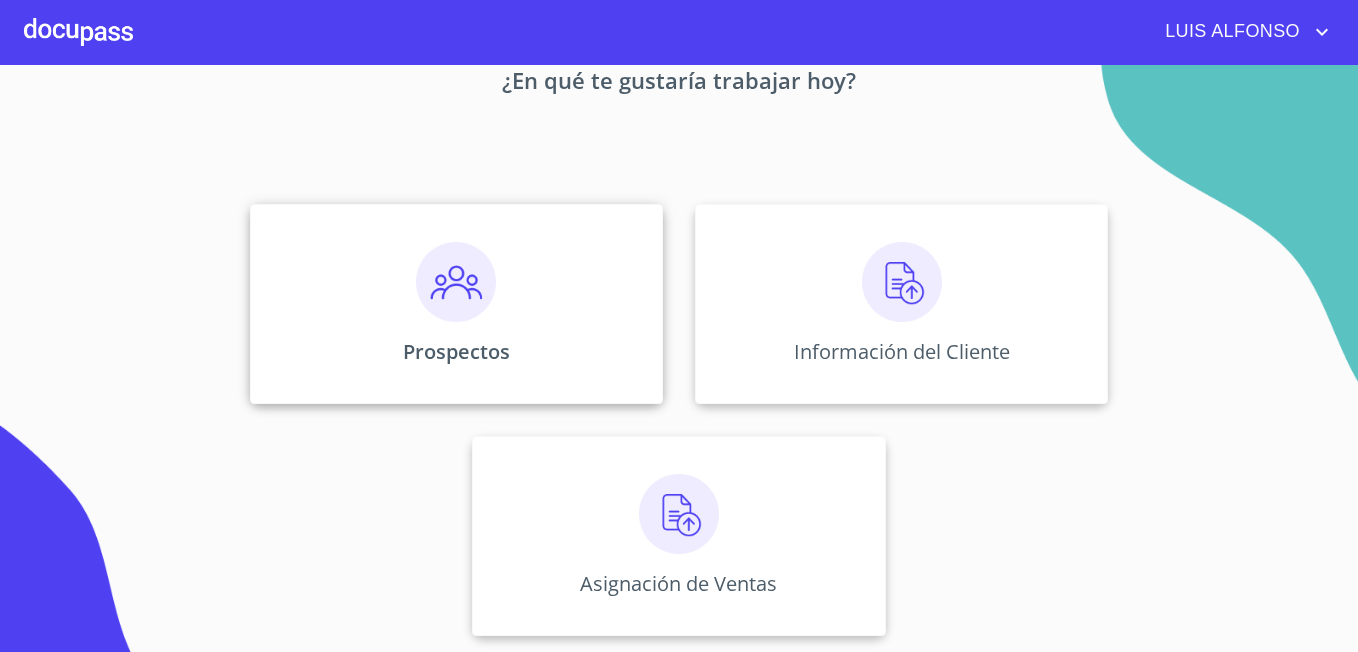 click at bounding box center (456, 282) 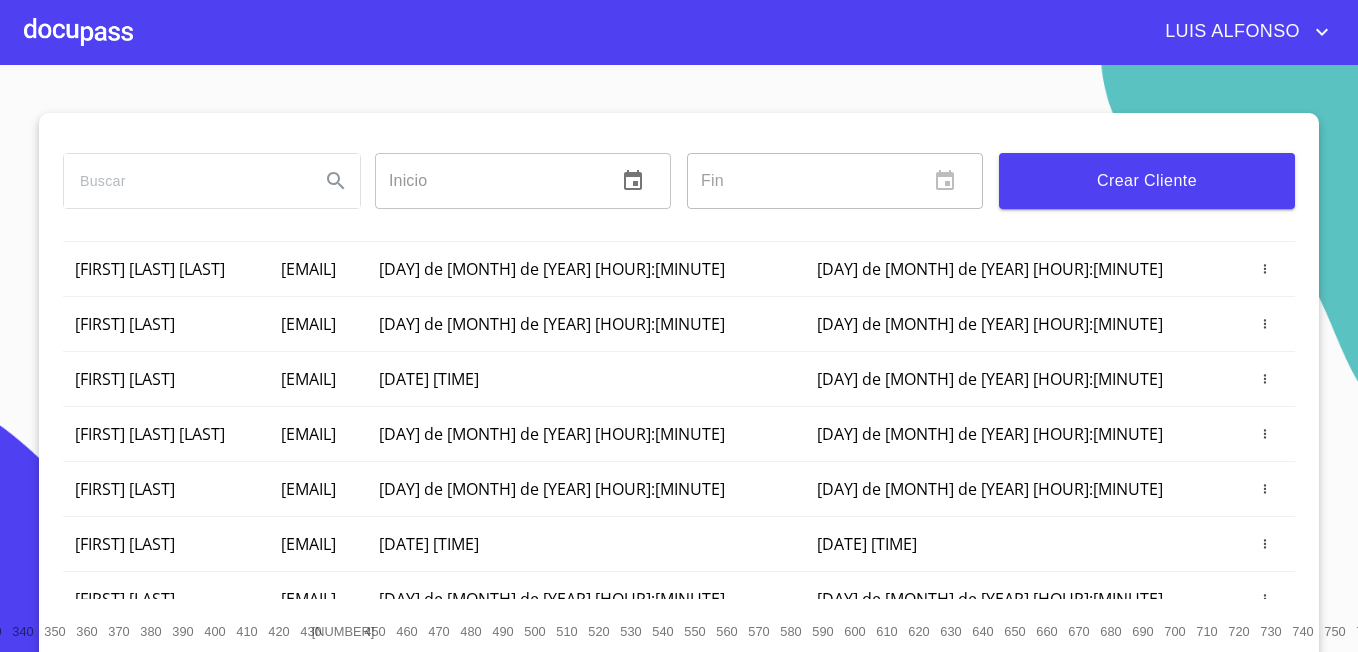 scroll, scrollTop: 278, scrollLeft: 0, axis: vertical 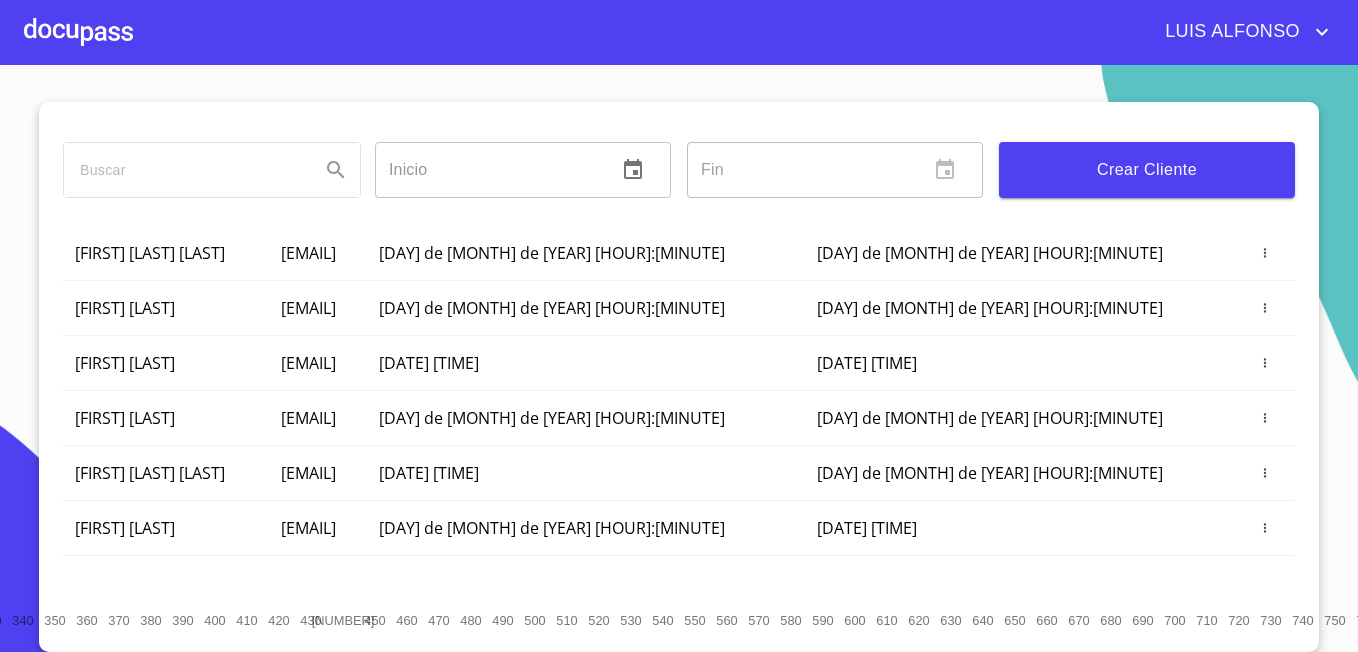 click at bounding box center (488, 170) 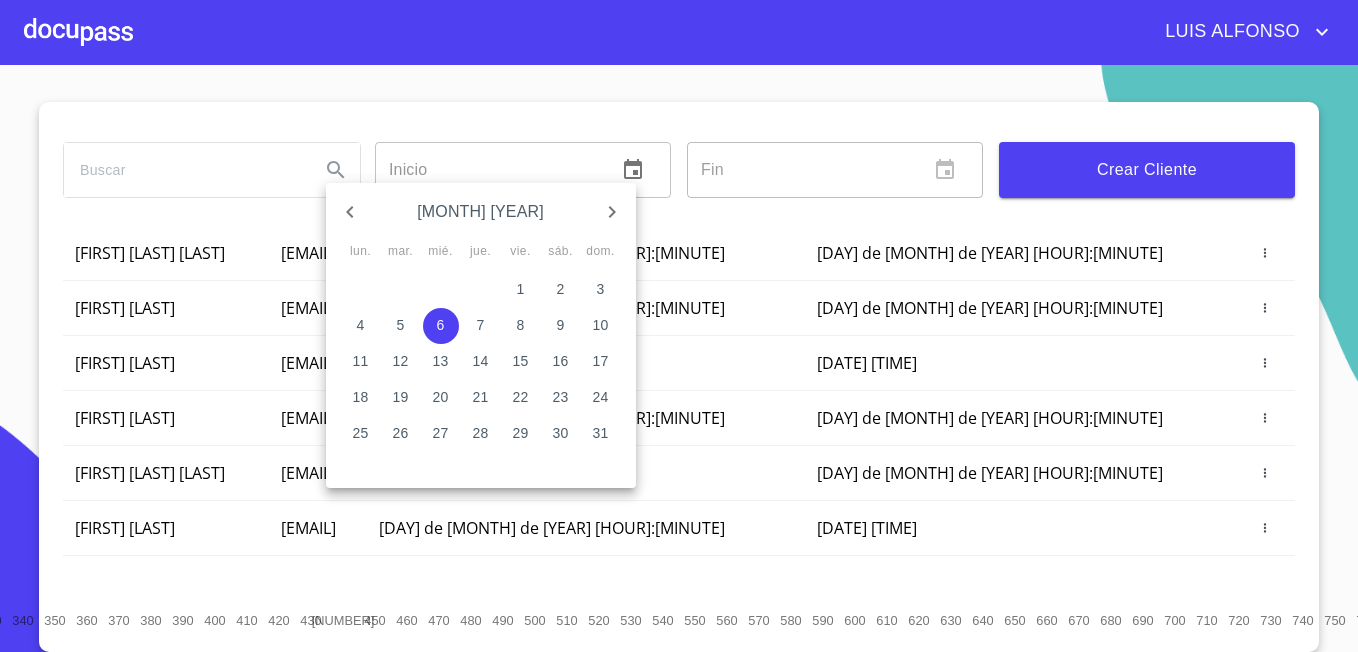 click at bounding box center [679, 326] 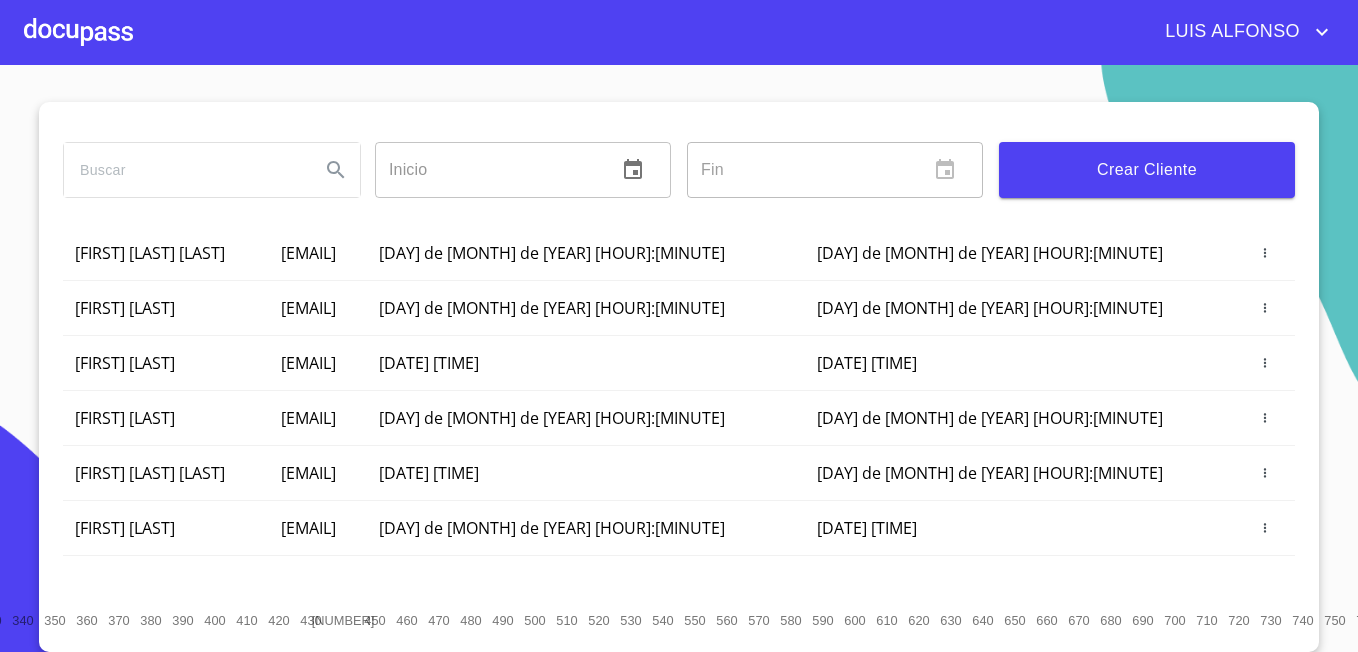click at bounding box center (184, 170) 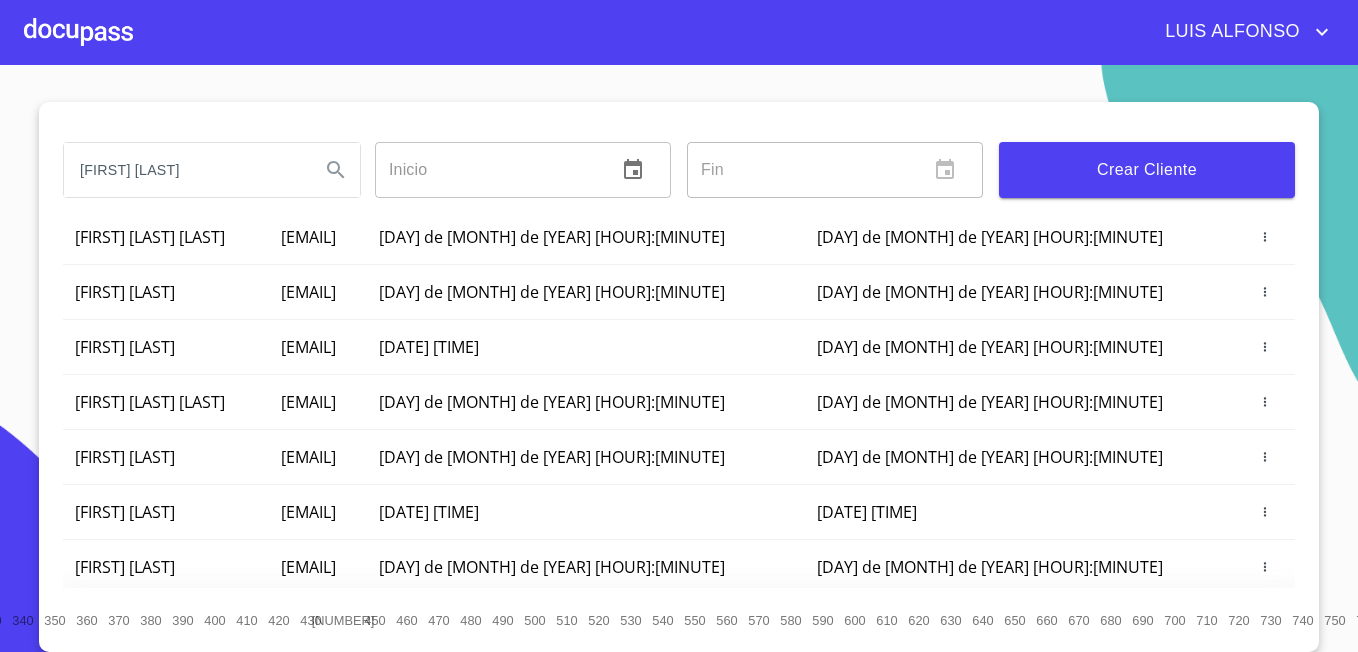 scroll, scrollTop: 278, scrollLeft: 0, axis: vertical 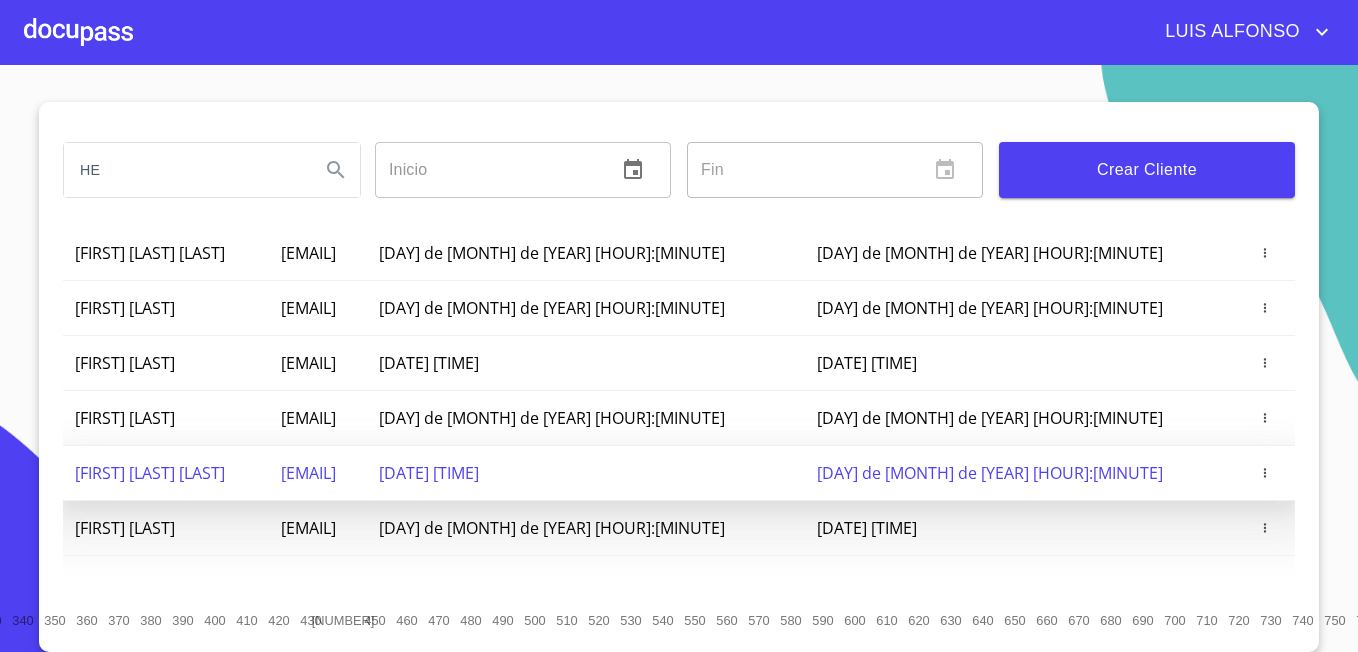 type on "H" 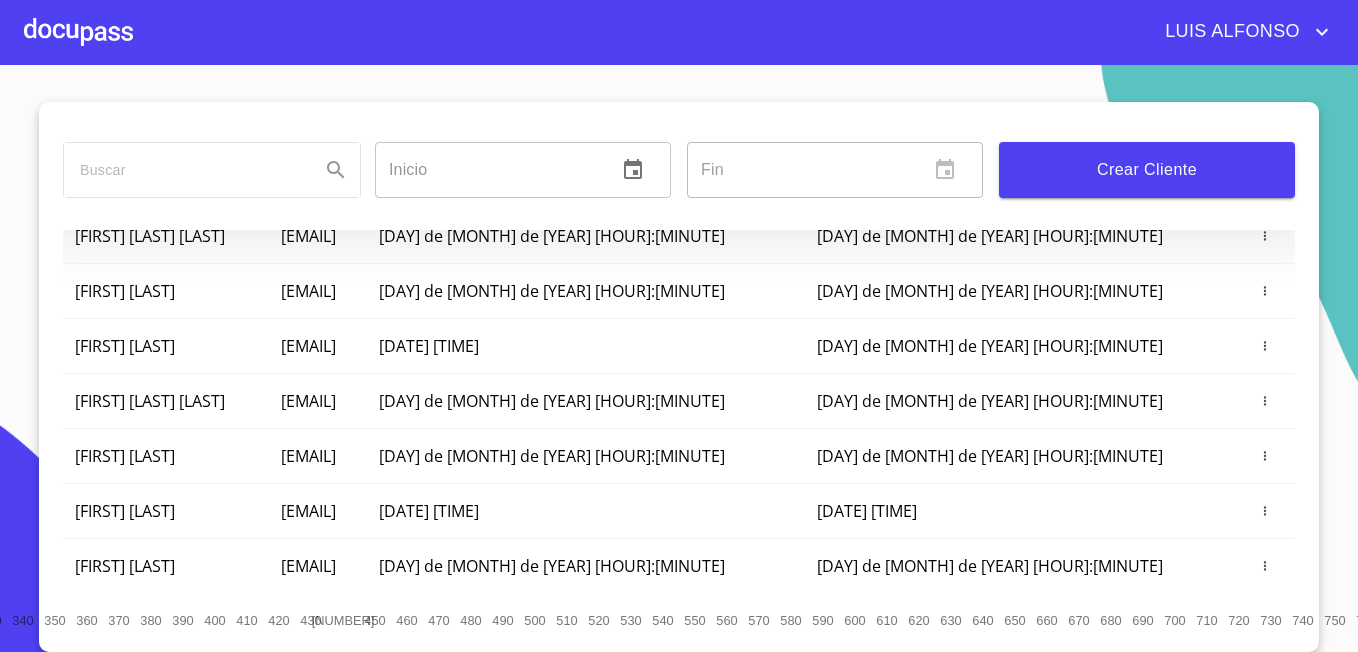 scroll, scrollTop: 0, scrollLeft: 0, axis: both 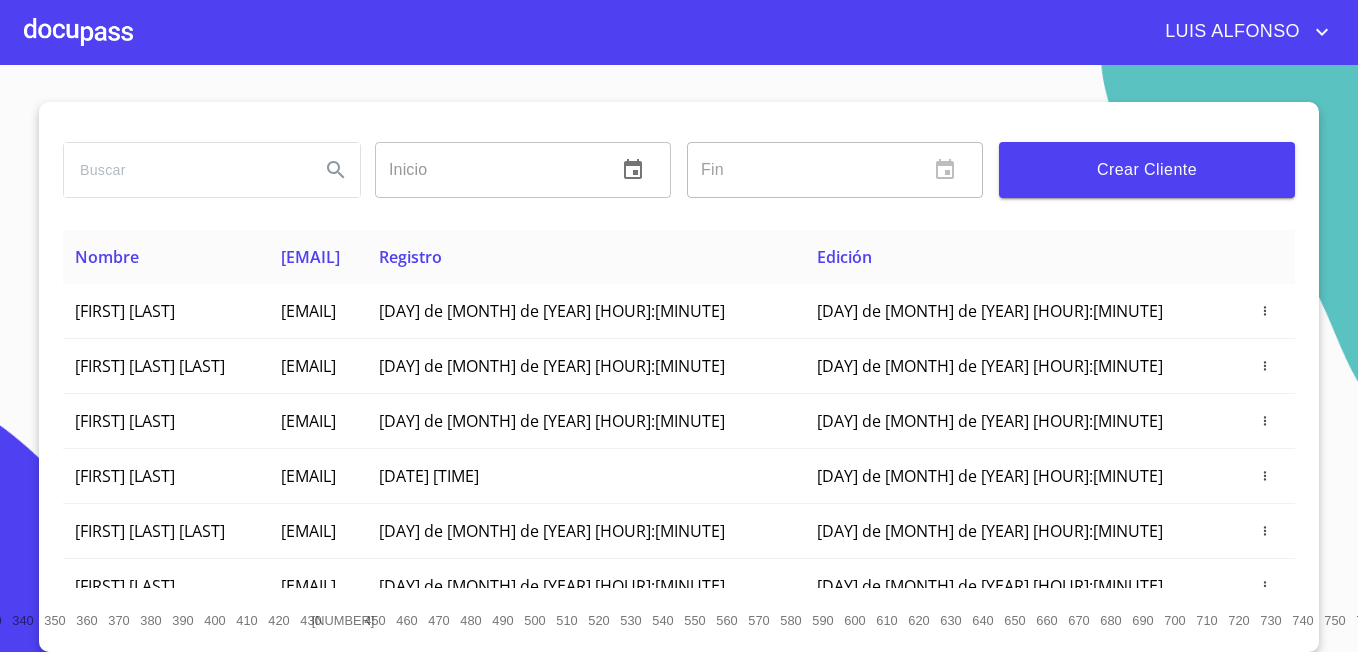 click at bounding box center (184, 170) 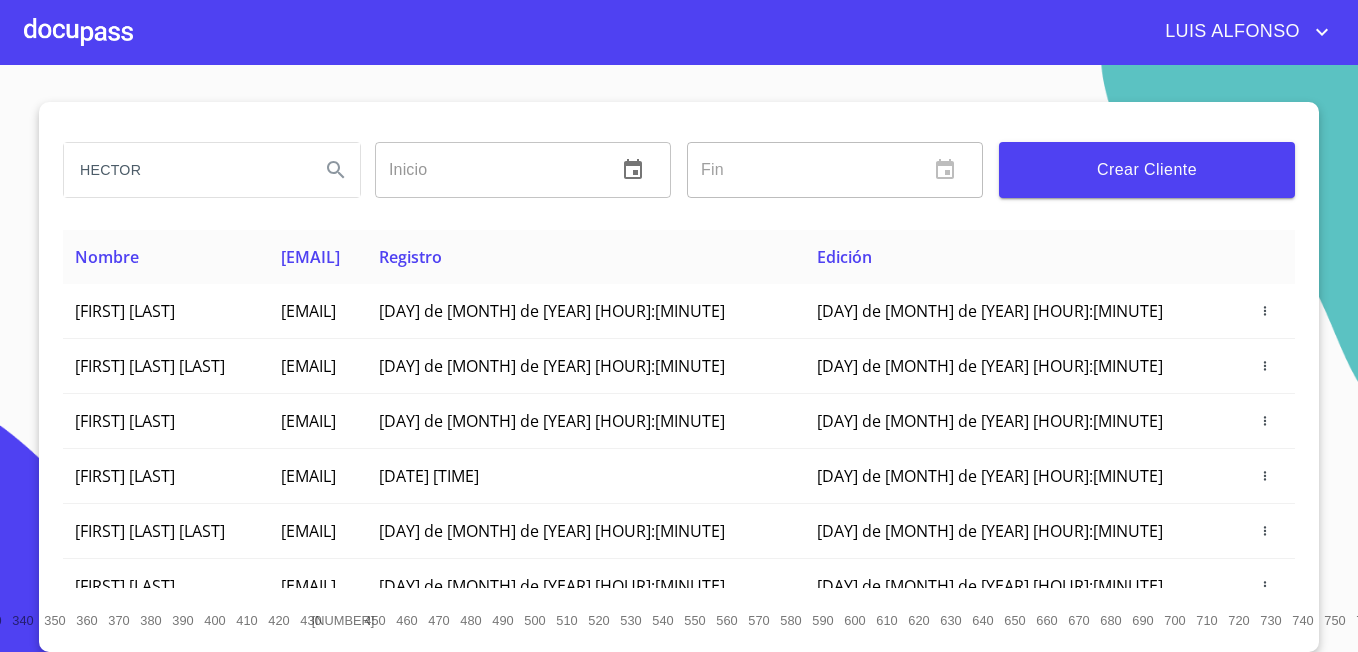 type on "[FIRST]" 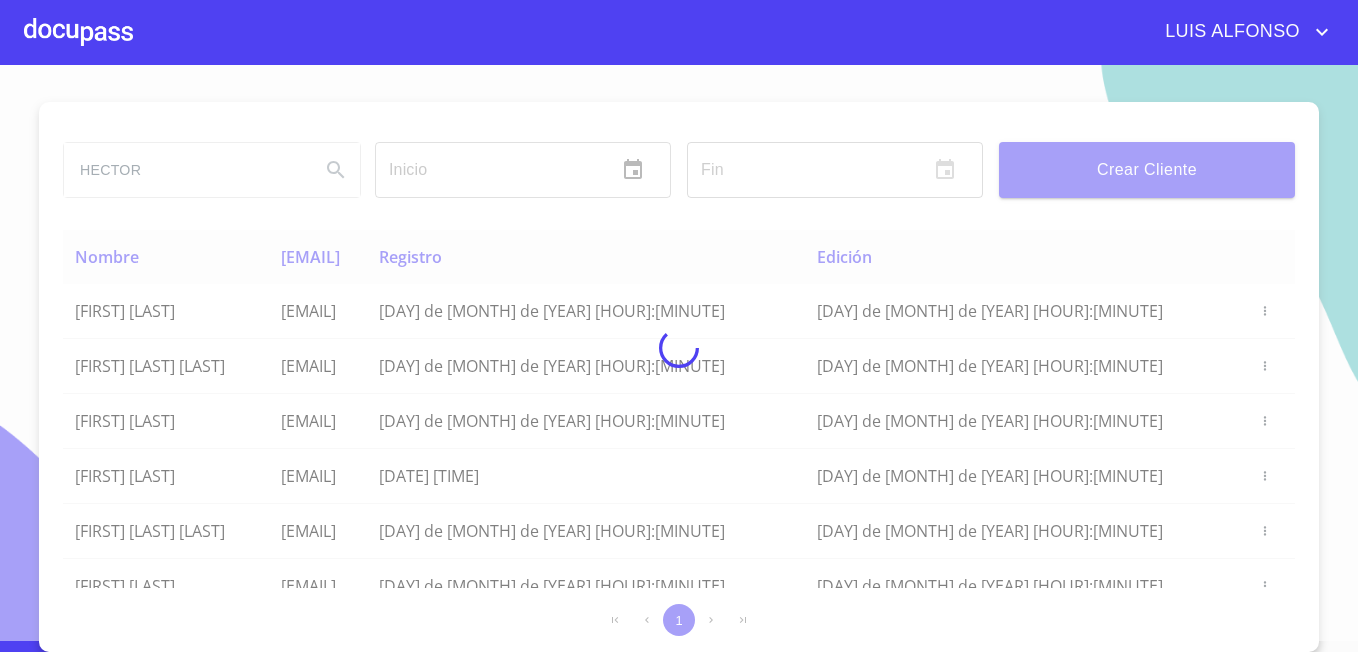scroll, scrollTop: 11, scrollLeft: 0, axis: vertical 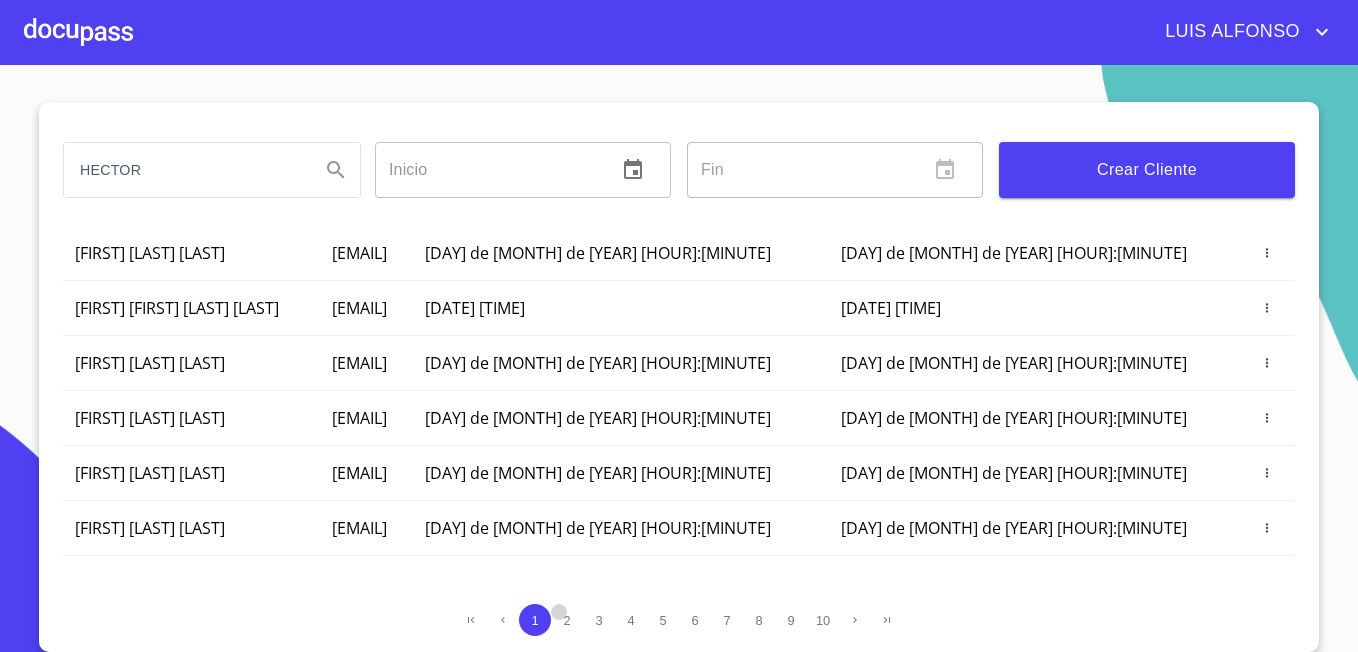 click on "2" at bounding box center [566, 620] 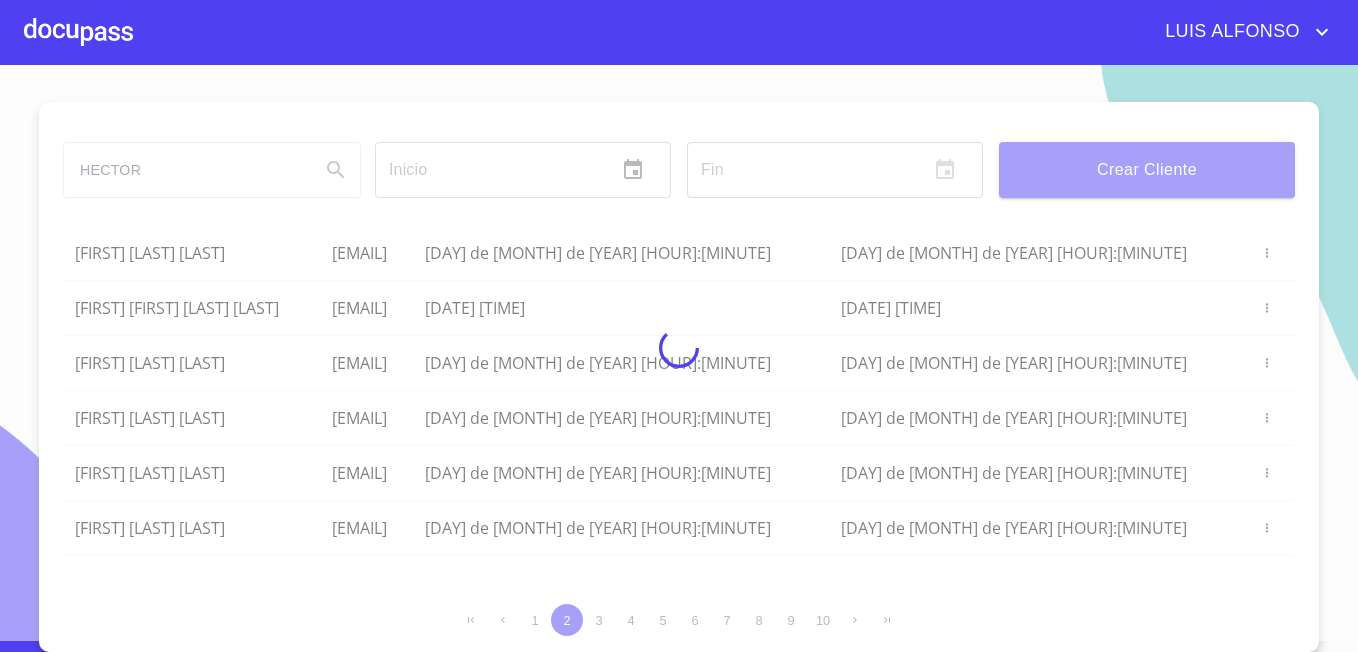 scroll, scrollTop: 278, scrollLeft: 0, axis: vertical 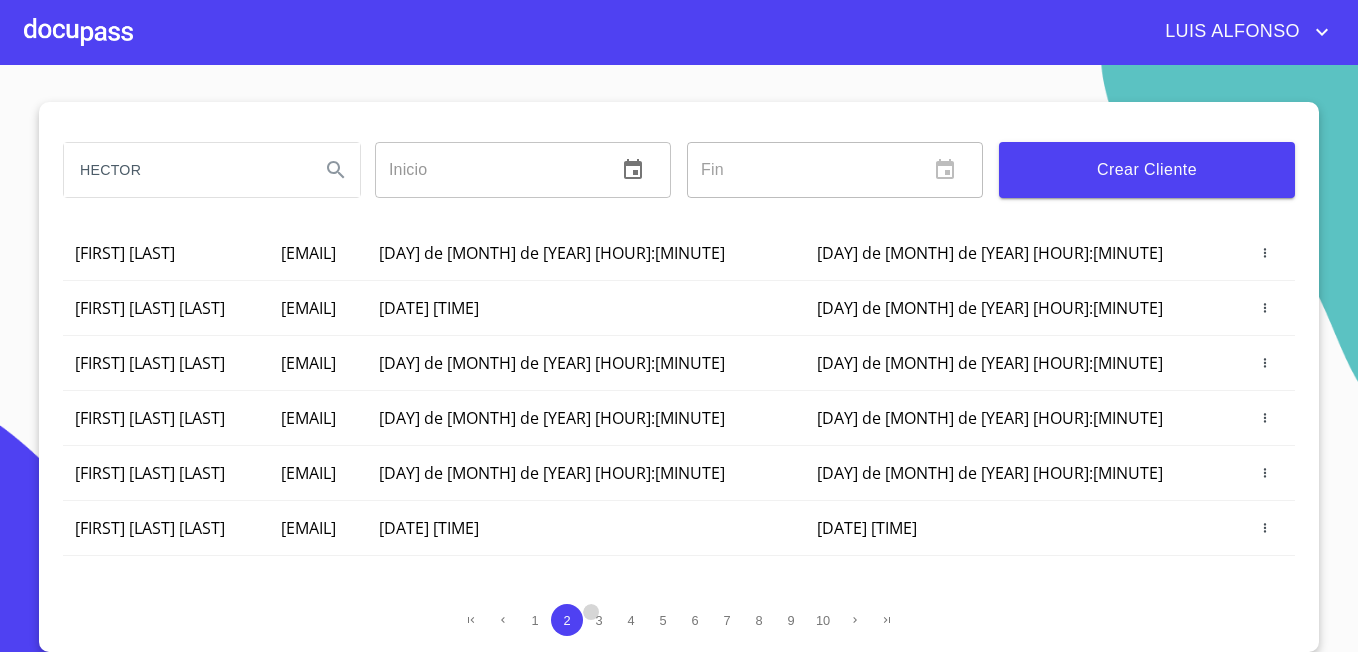 click on "3" at bounding box center [598, 620] 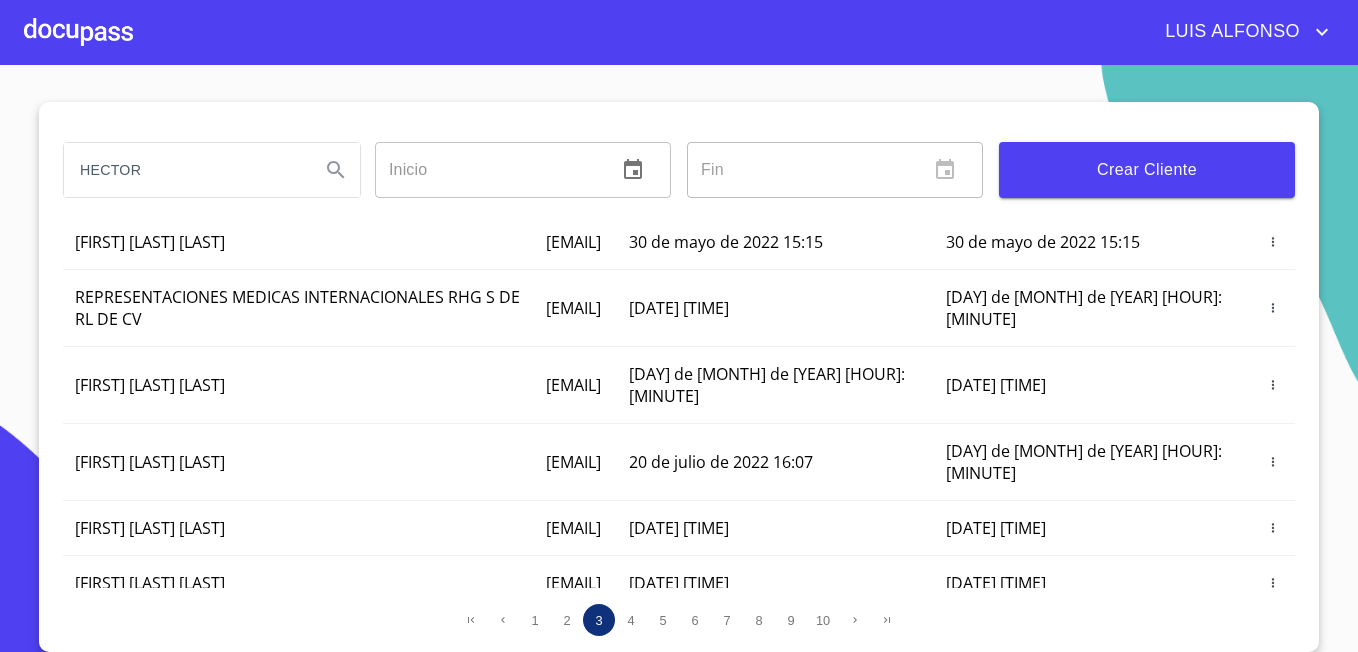 scroll, scrollTop: 399, scrollLeft: 0, axis: vertical 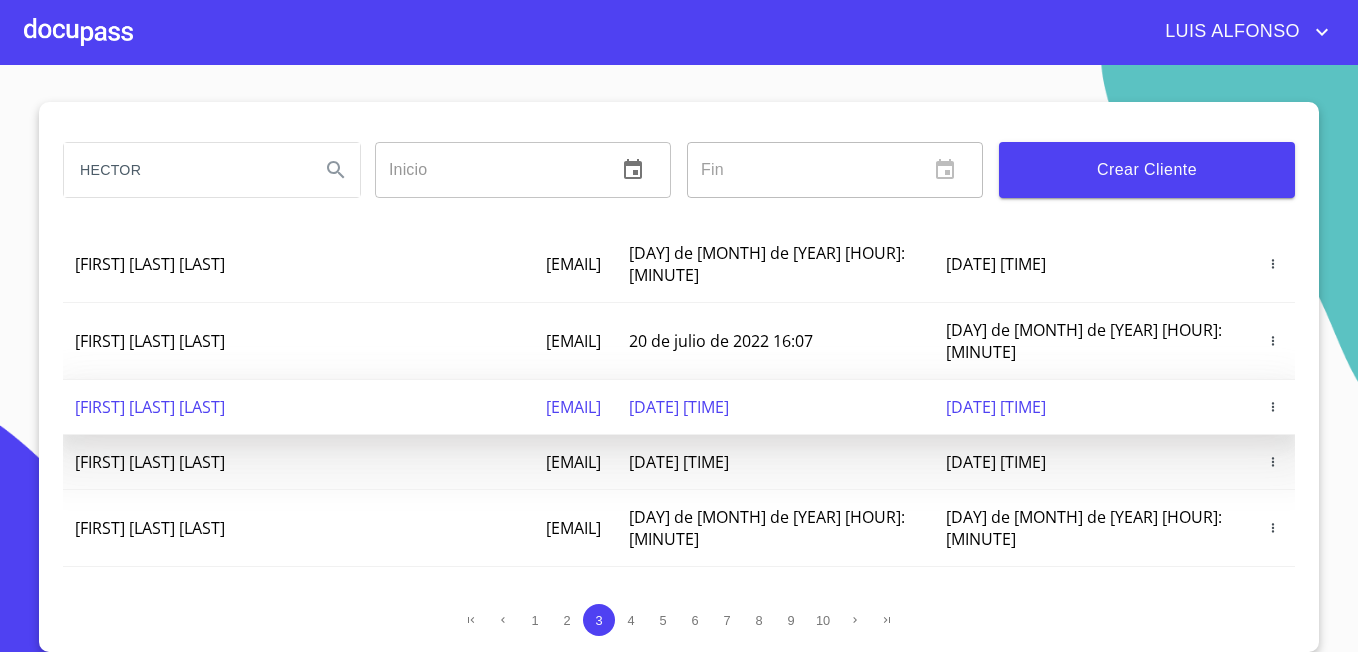 click on "[FIRST] [FIRST] [LAST] [LAST]" at bounding box center [150, 407] 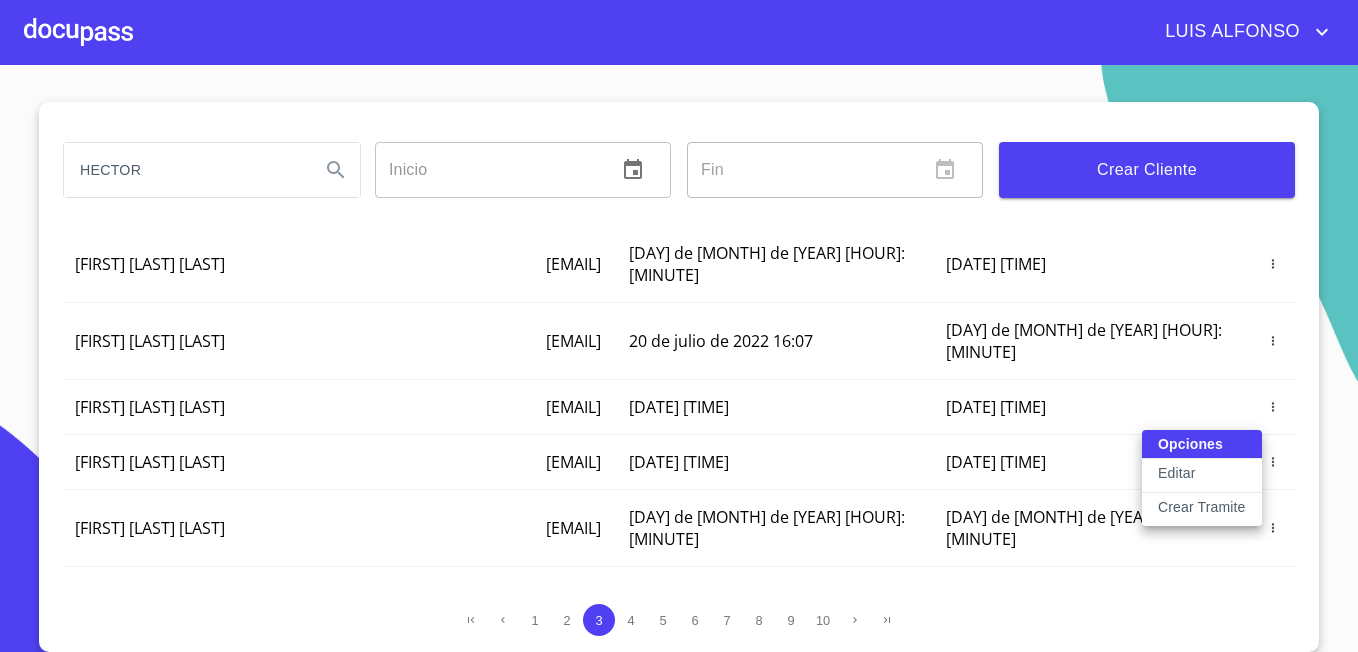 click on "Crear Tramite" at bounding box center [1202, 507] 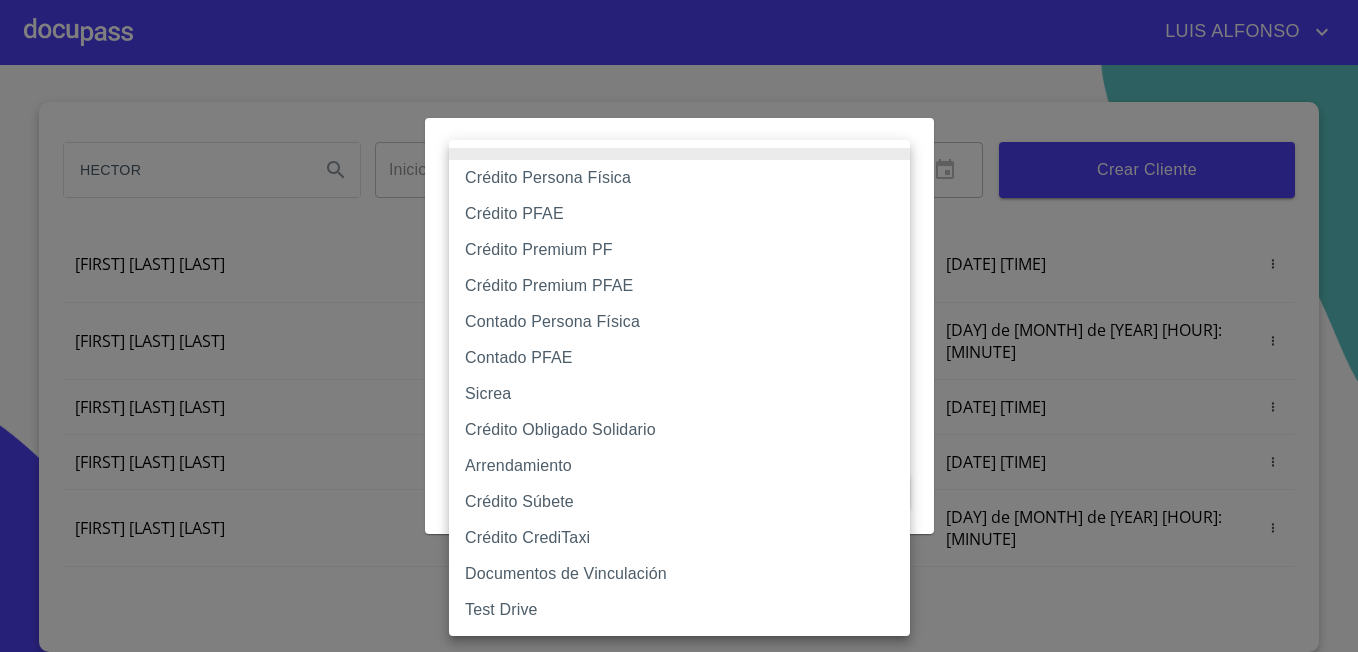 click on "LUIS ALFONSO HECTOR Inicio ​ Fin ​ Crear Cliente Nombre   Correo electrónico   Registro   Edición     HECTOR  ALEJANDRO  MARTINEZ  VIZCARRA  teporocho.hv@gmail.com 5 de mayo de 2022 11:43 5 de mayo de 2022 11:43 HECTOR ENRIQUE CURIEL DE LA CRUZ ingcur11@yahoo.com.mx 20 de mayo de 2022 10:21 20 de mayo de 2022 10:21 HECTOR  ABRAHAM VAZQUEZ SENCION abrahamsencion1@gmail.com 23 de mayo de 2022 14:29 23 de mayo de 2022 14:29 HECTOR NARANJO BALCAZAR hectornaranjo1.hn@gmail.com 30 de mayo de 2022 15:15 30 de mayo de 2022 15:15 REPRESENTACIONES MEDICAS INTERNACIONALES RHG S DE RL DE CV luishectorg53@hotmail.com 3 de junio de 2022 9:46 3 de octubre de 2022 12:59 HECTOR ACEVES MARTINEZ hecktor.am.@gmail.com 2 de julio de 2022 9:33 2 de julio de 2022 13:21 HECTOR RODARTE BERMUDEZ hectorrodarte81@gmail.com 20 de julio de 2022 16:07 24 de agosto de 2022 18:07 HECTOR MANUEL  DAVALOS RODRIGUEZ manuel.davalos@gmail.com 25 de julio de 2022 11:37 25 de julio de 2022 11:37 HECTOR  ALEXIS  GONZALEZ  SALAZAR  1 2 3 4" at bounding box center (679, 326) 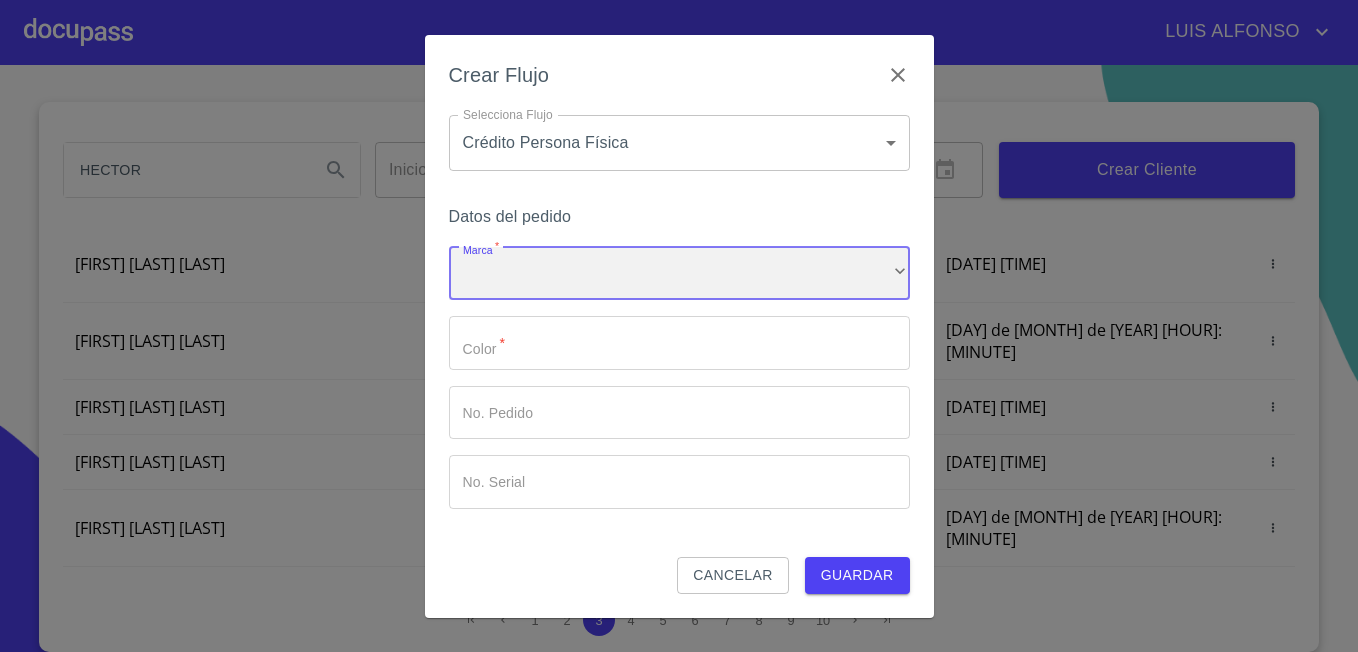 click on "​" at bounding box center [679, 274] 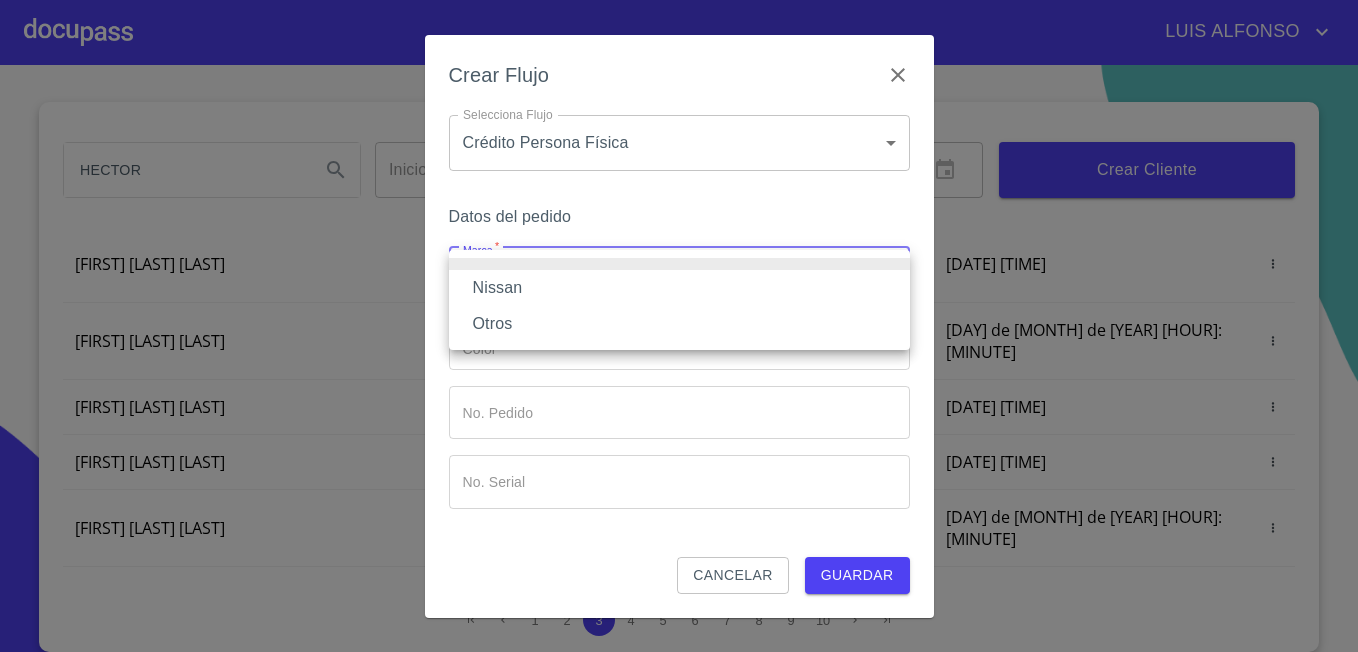click on "Nissan" at bounding box center (679, 288) 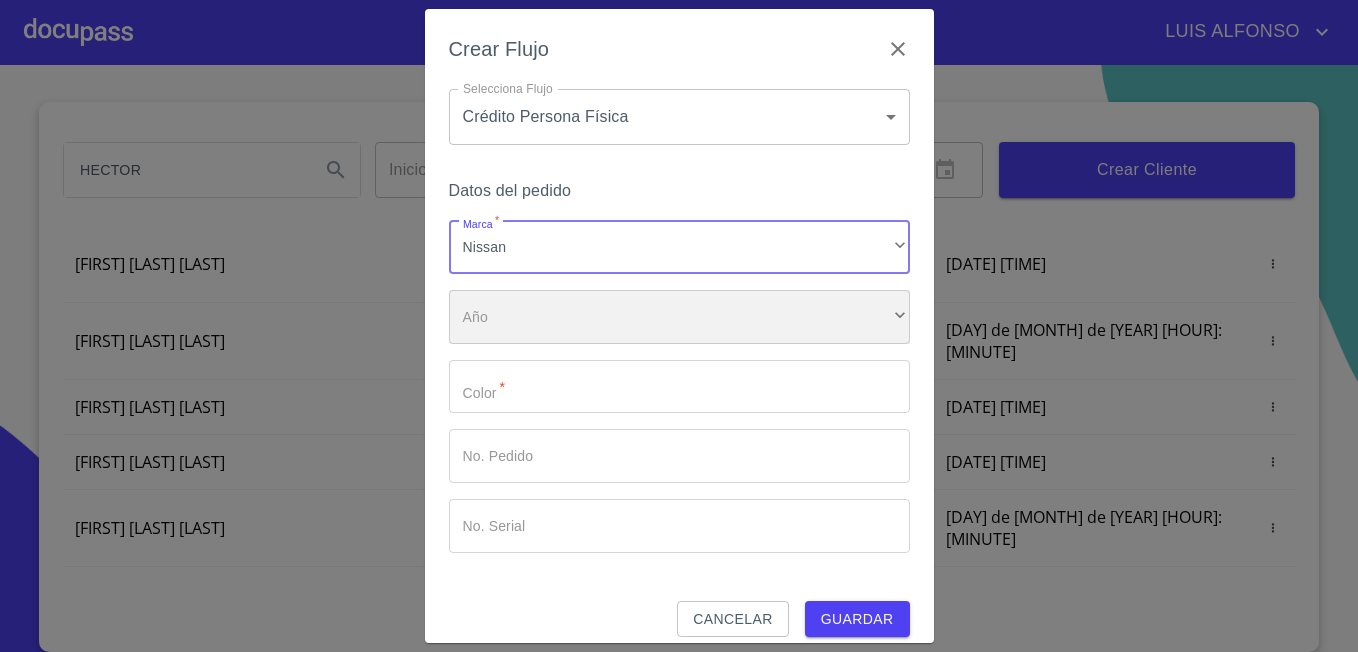 click on "​" at bounding box center (679, 317) 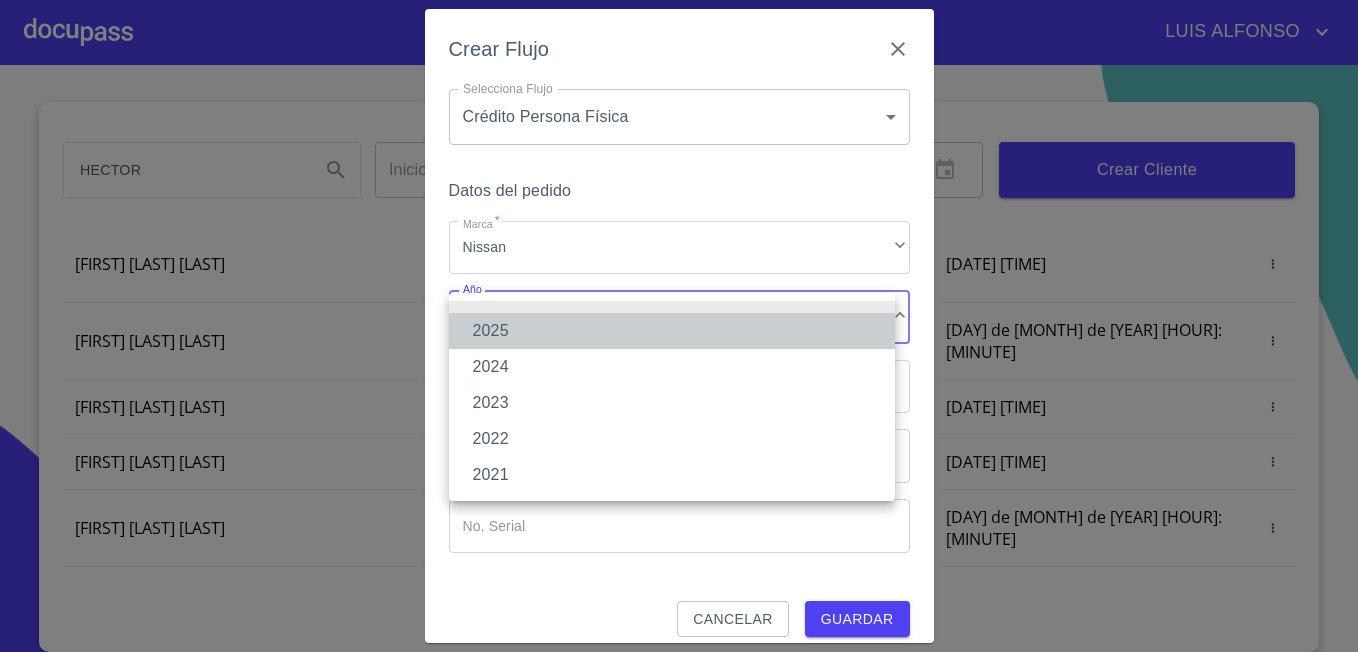 click on "2025" at bounding box center [672, 331] 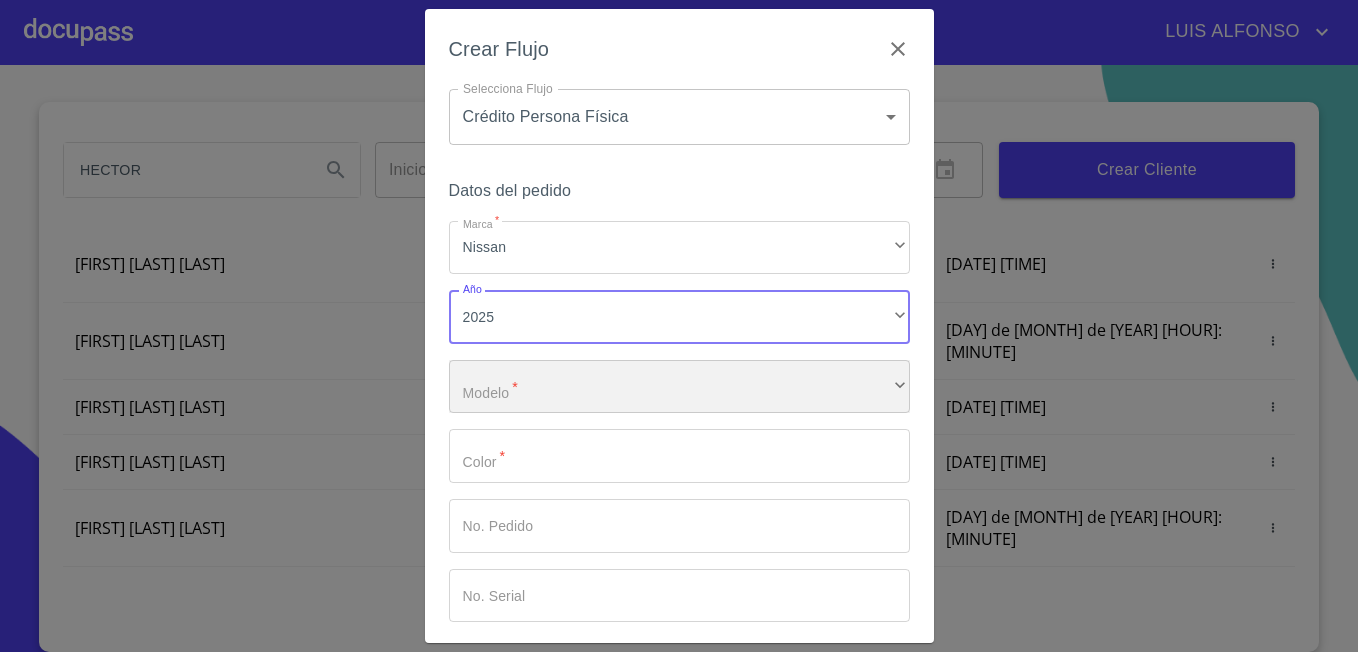 click on "​" at bounding box center [679, 387] 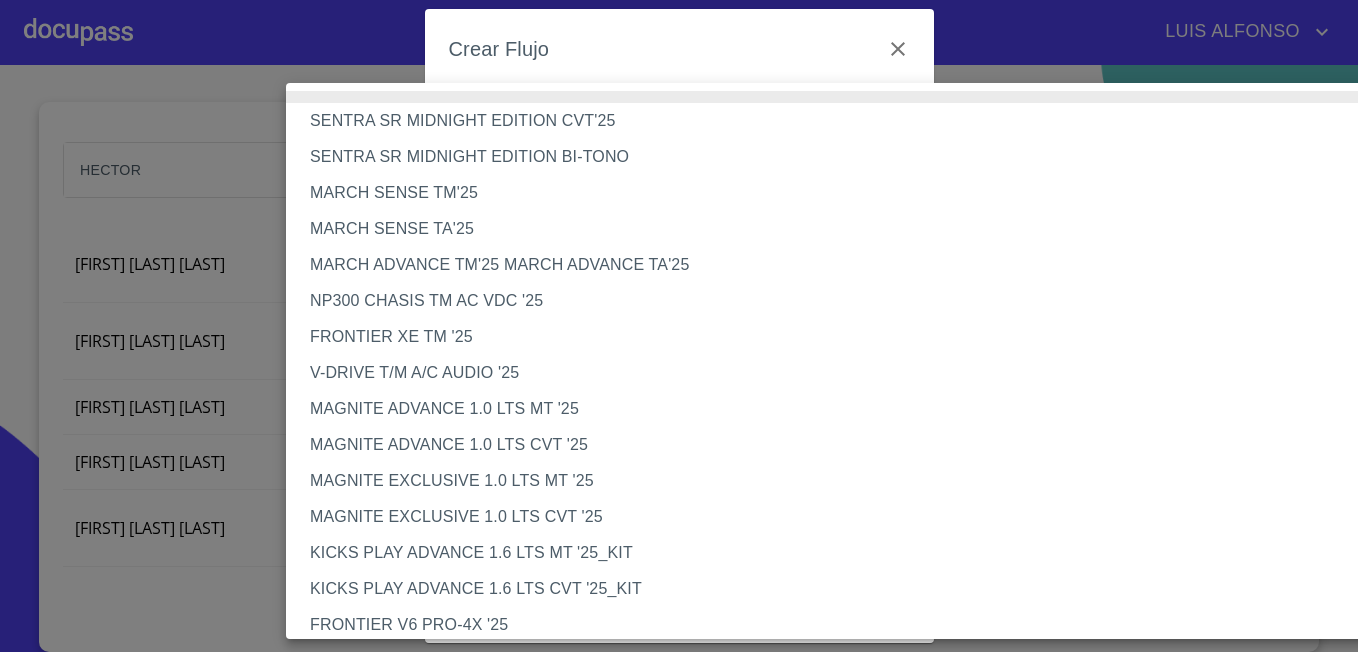 click on "MARCH ADVANCE TM'25 MARCH ADVANCE TA'25" at bounding box center (844, 265) 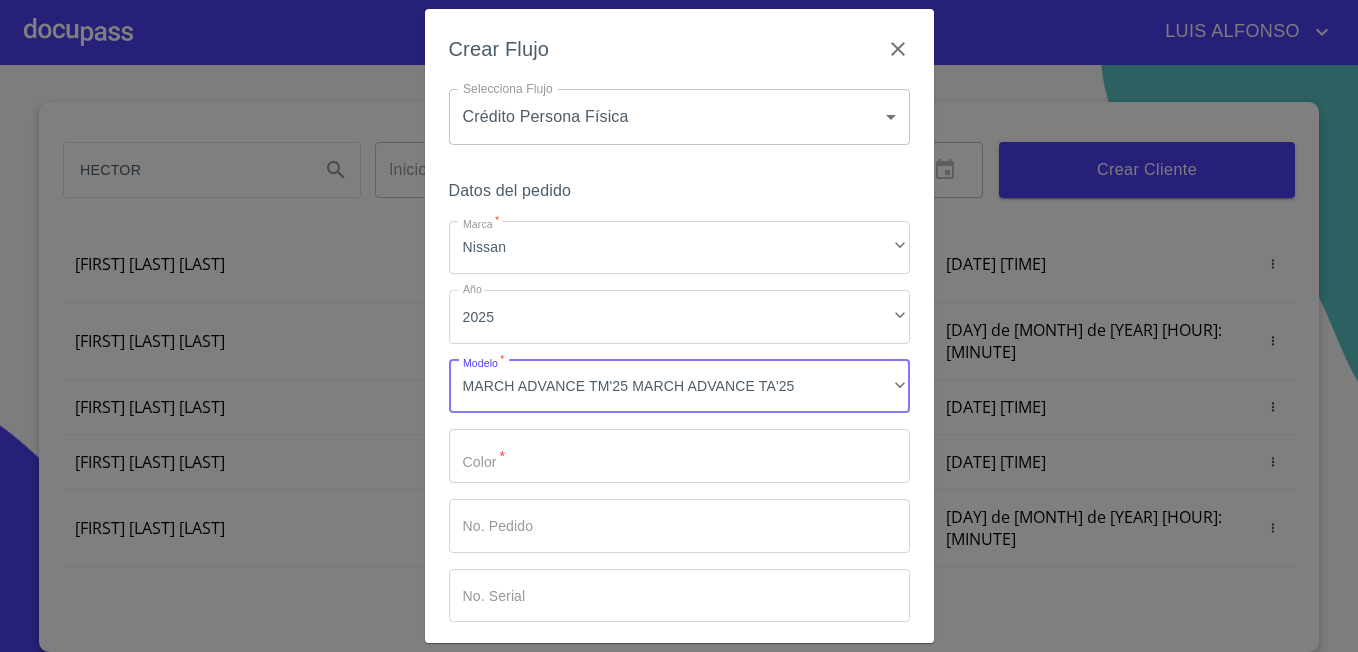 click on "Marca   *" at bounding box center (679, 456) 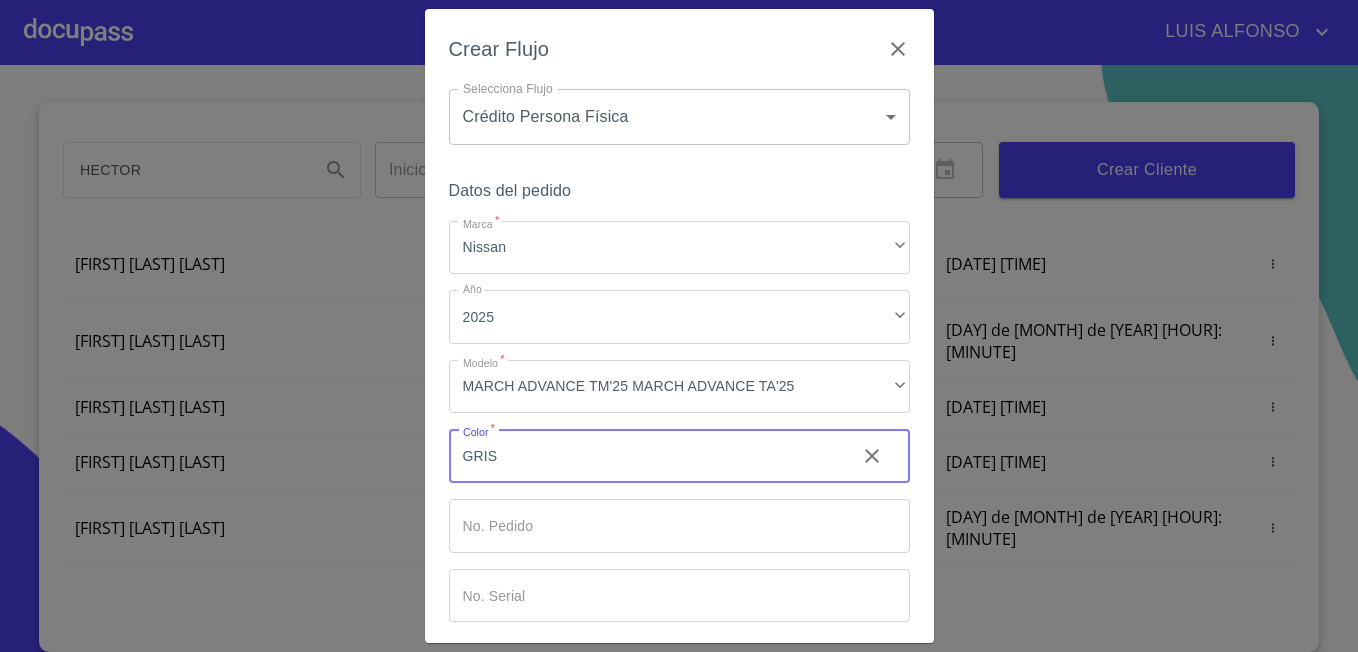 type on "GRIS" 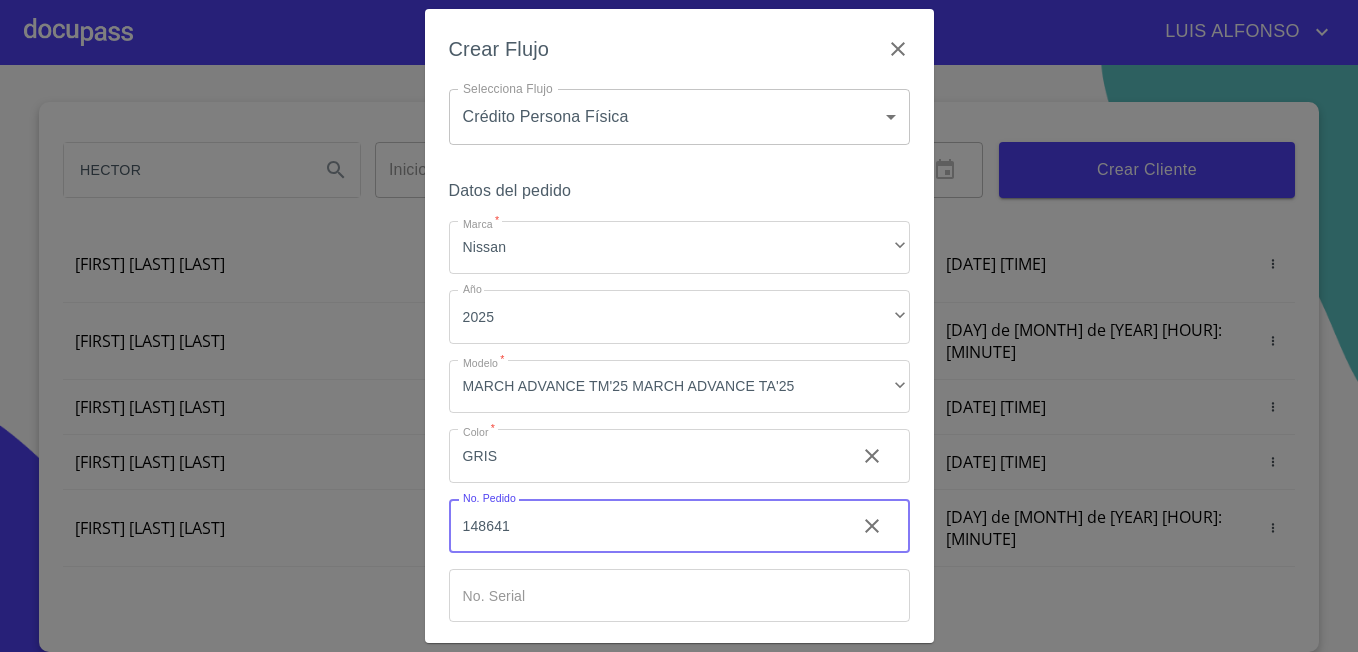 type on "148641" 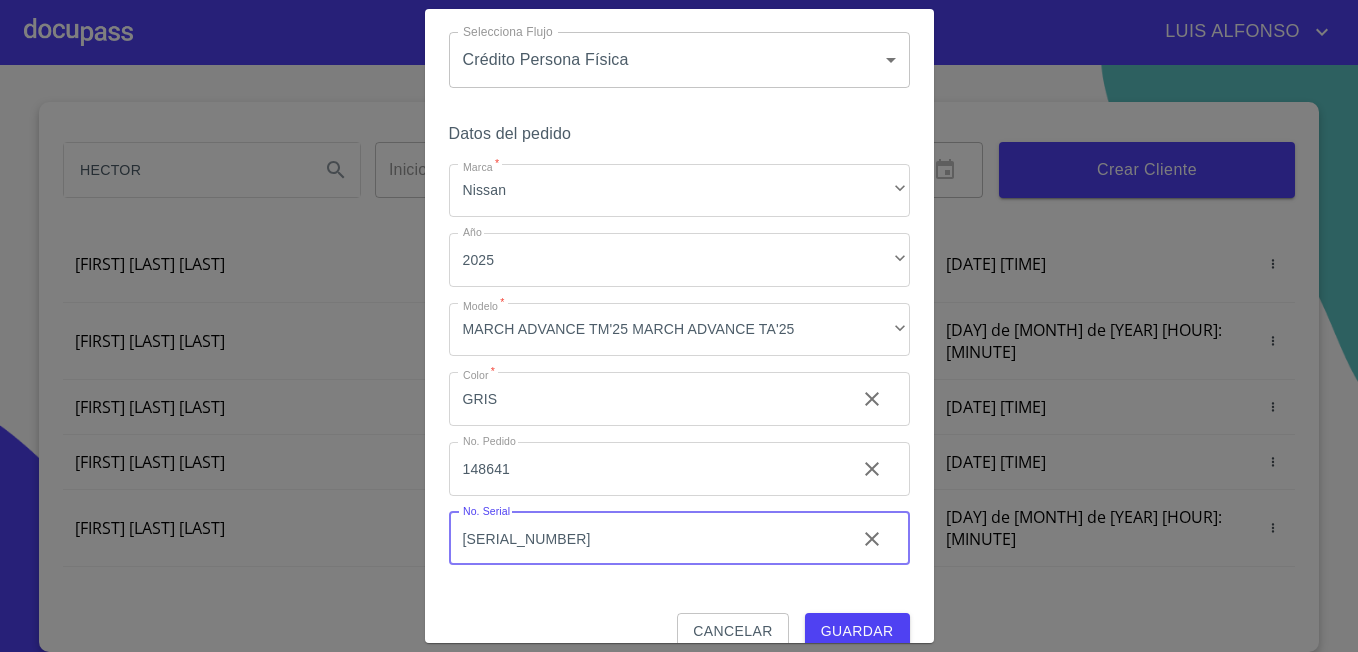 scroll, scrollTop: 87, scrollLeft: 0, axis: vertical 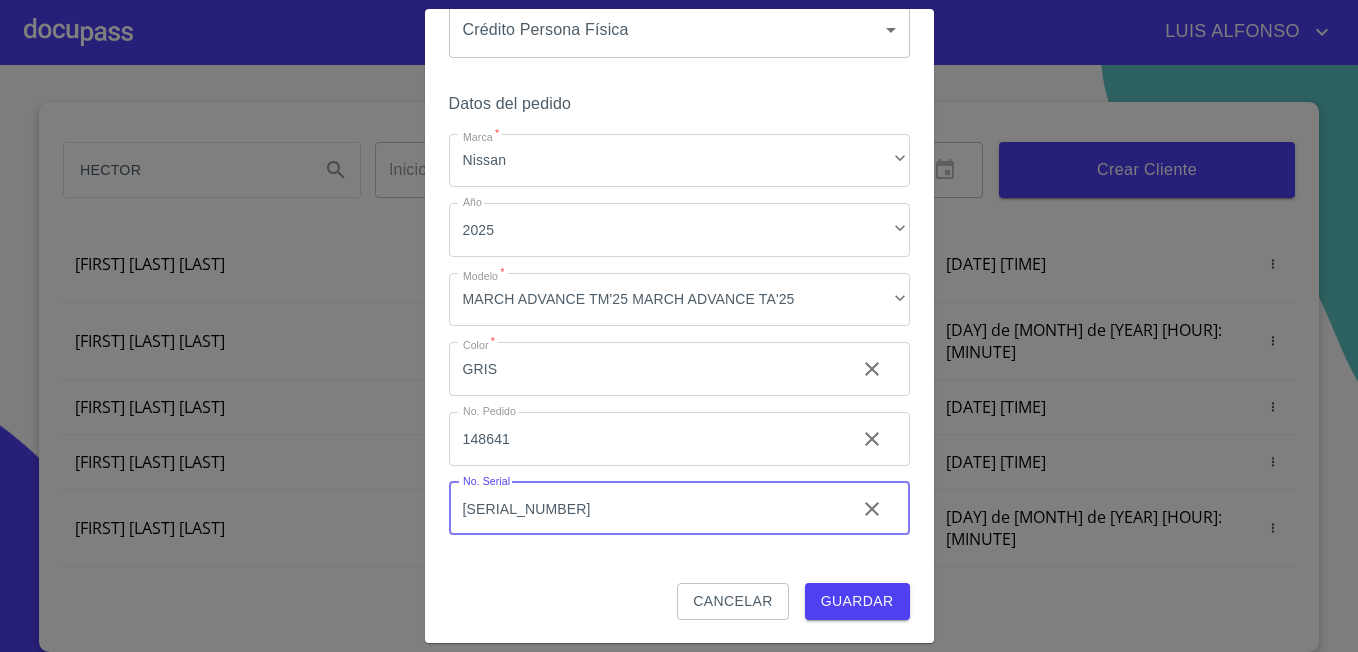 type on "3N1CK3CE1SL201320" 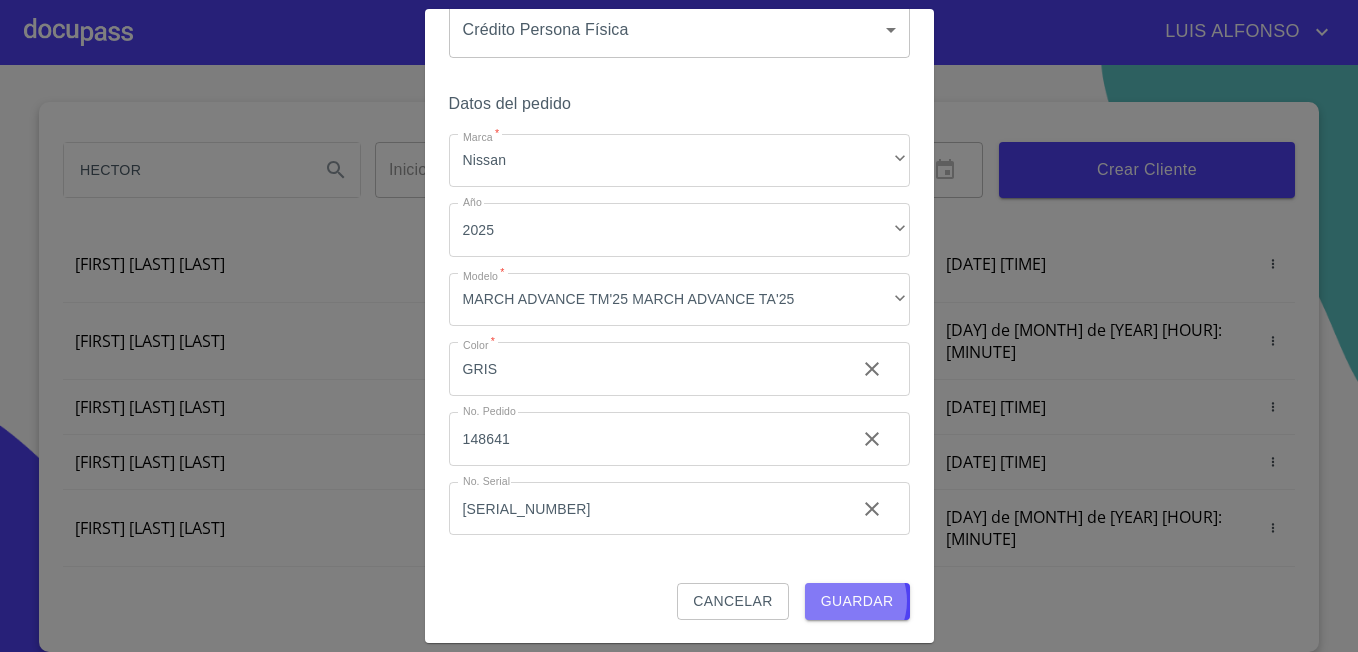 click on "Guardar" at bounding box center [857, 601] 